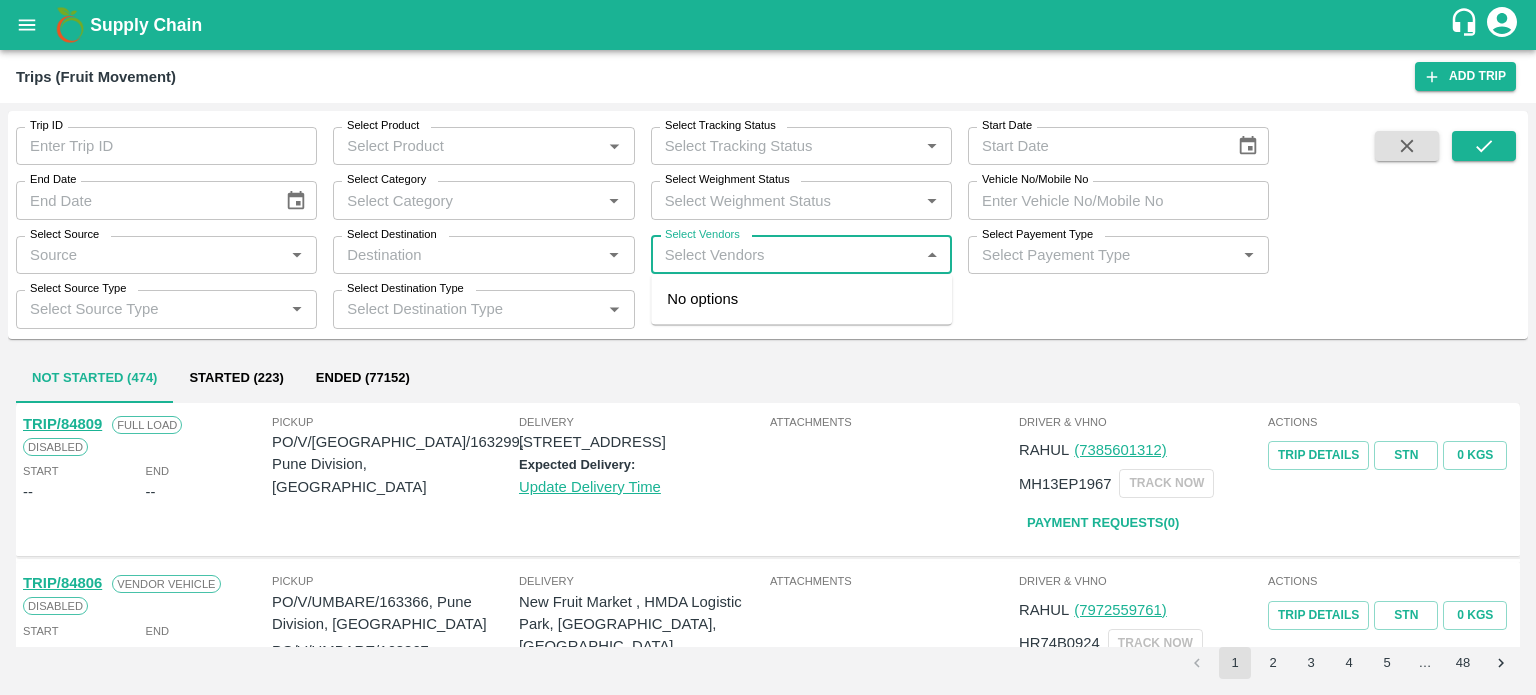 click on "Select Vendors" at bounding box center (785, 255) 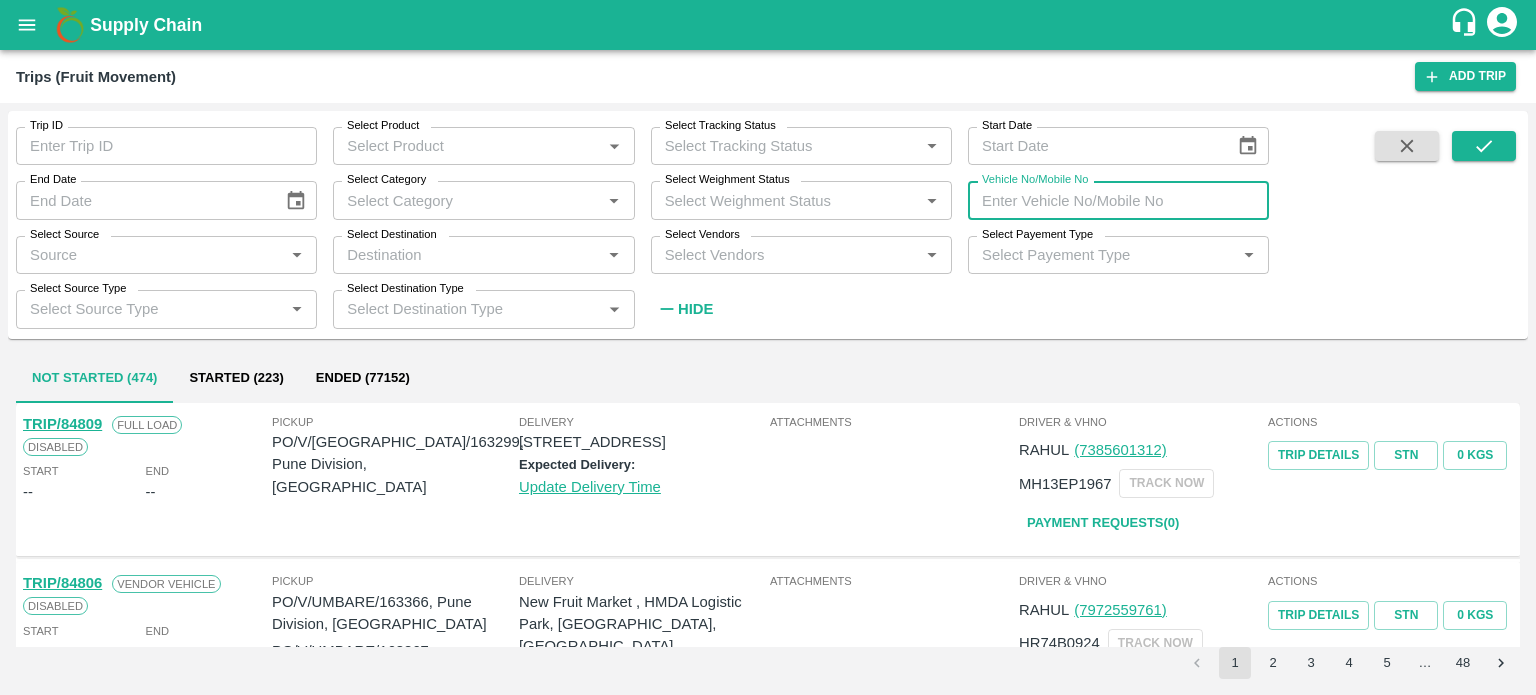 click on "Vehicle No/Mobile No" at bounding box center [1118, 200] 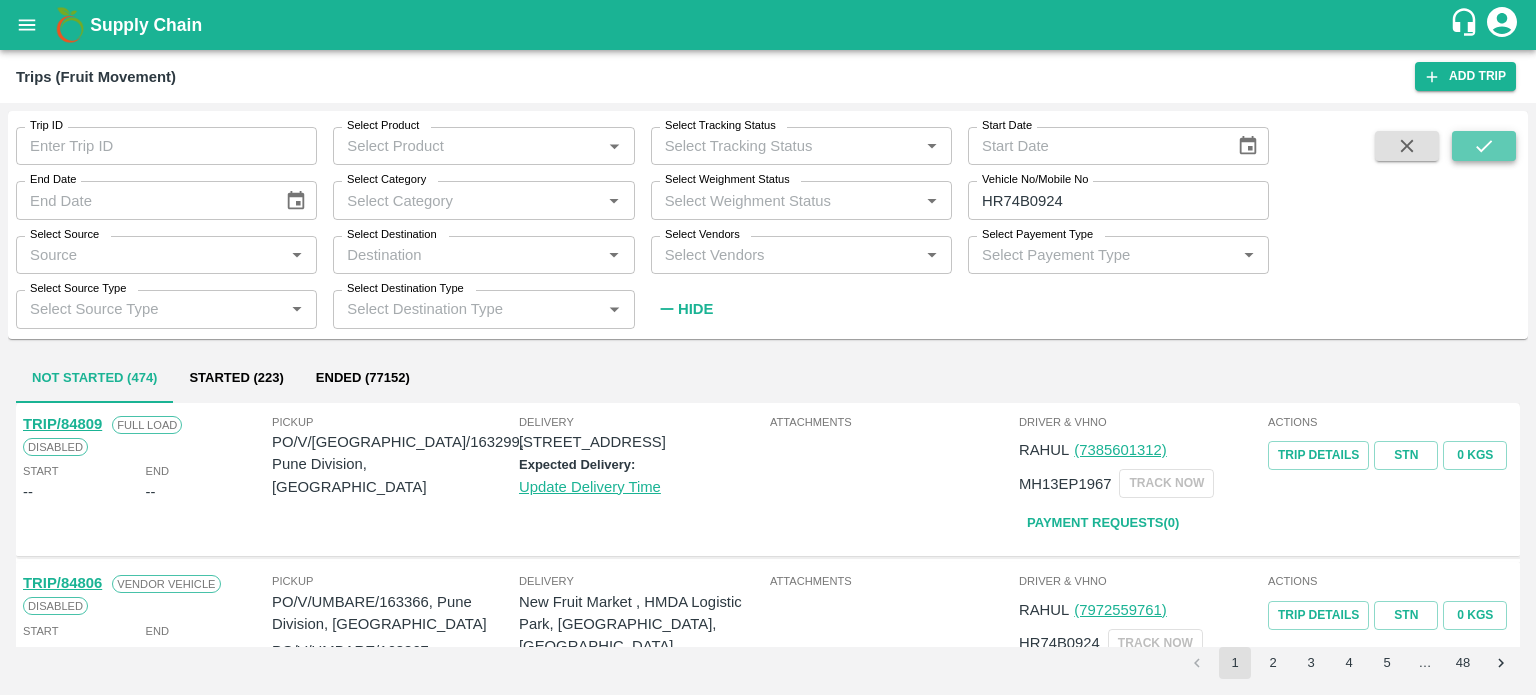click 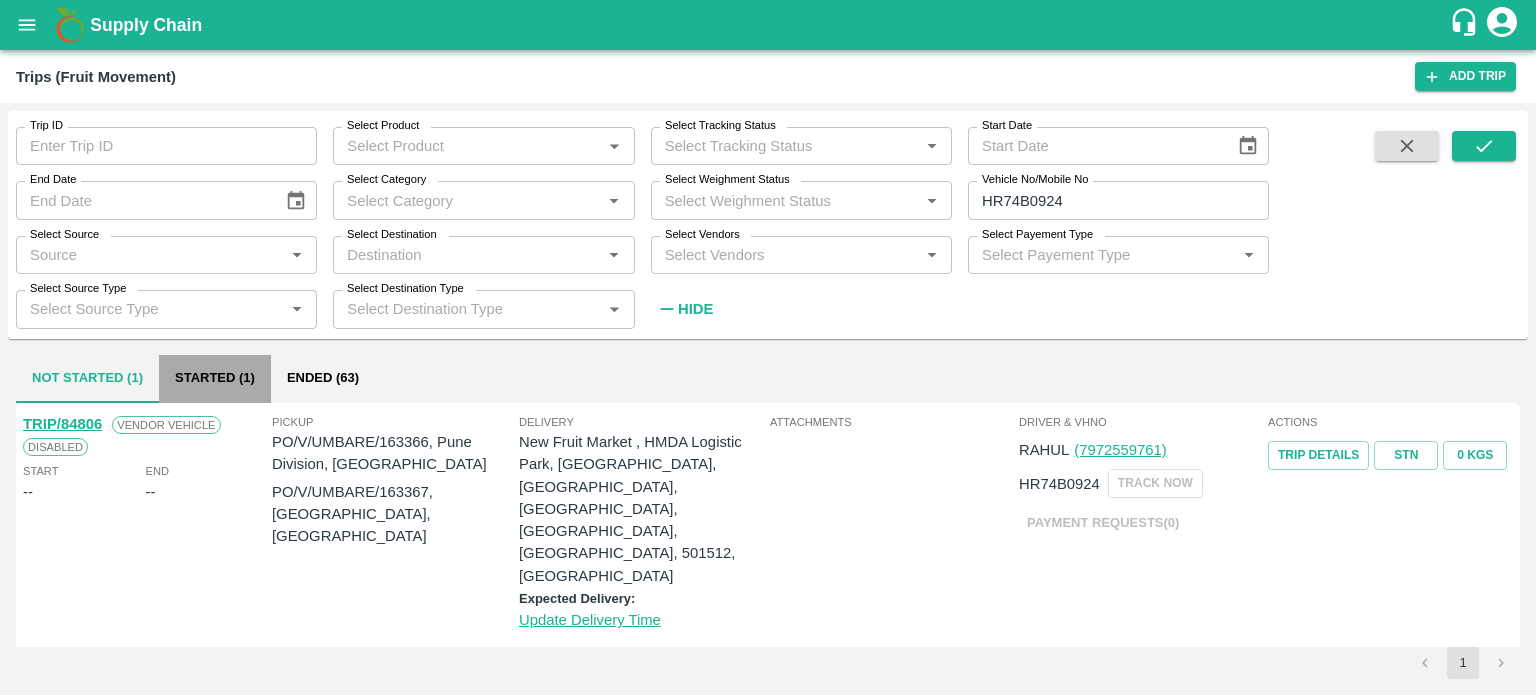 click on "Started (1)" at bounding box center [215, 379] 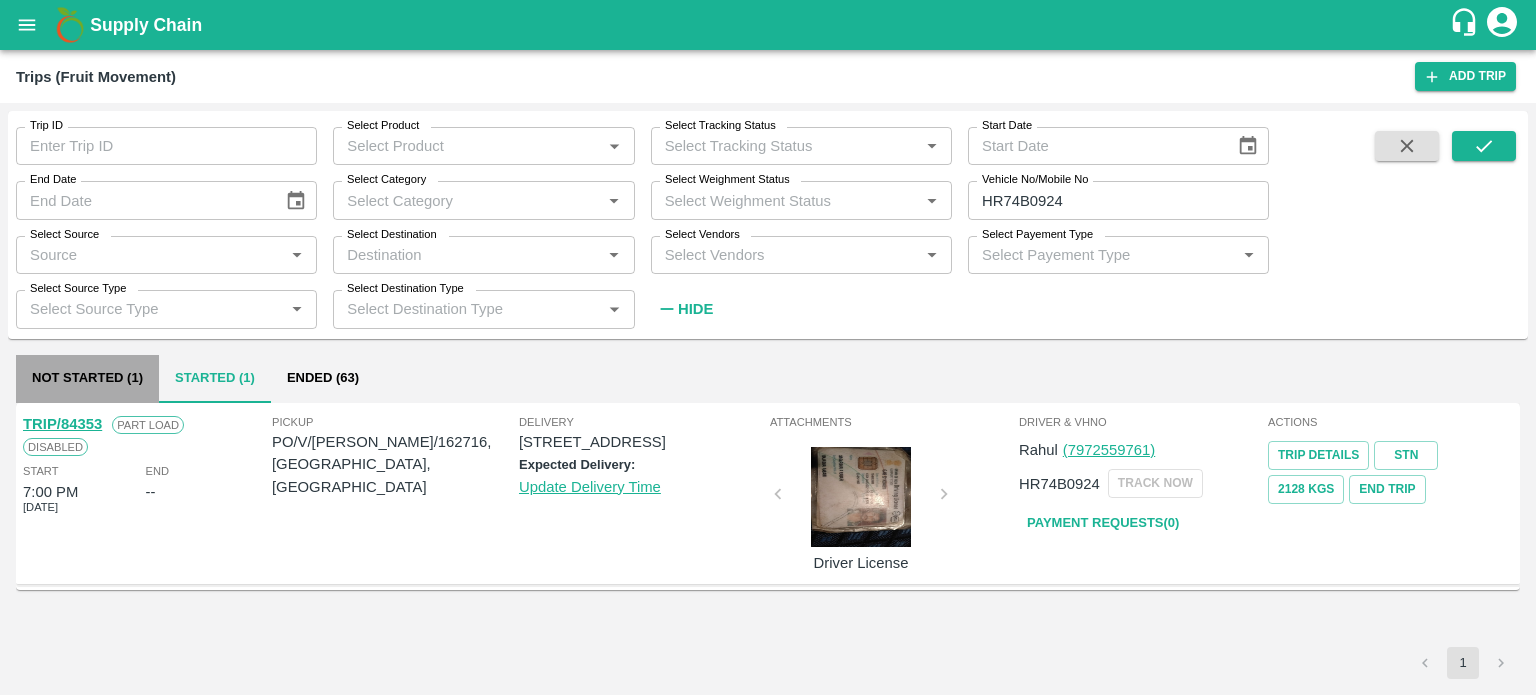 click on "Not Started (1)" at bounding box center (87, 379) 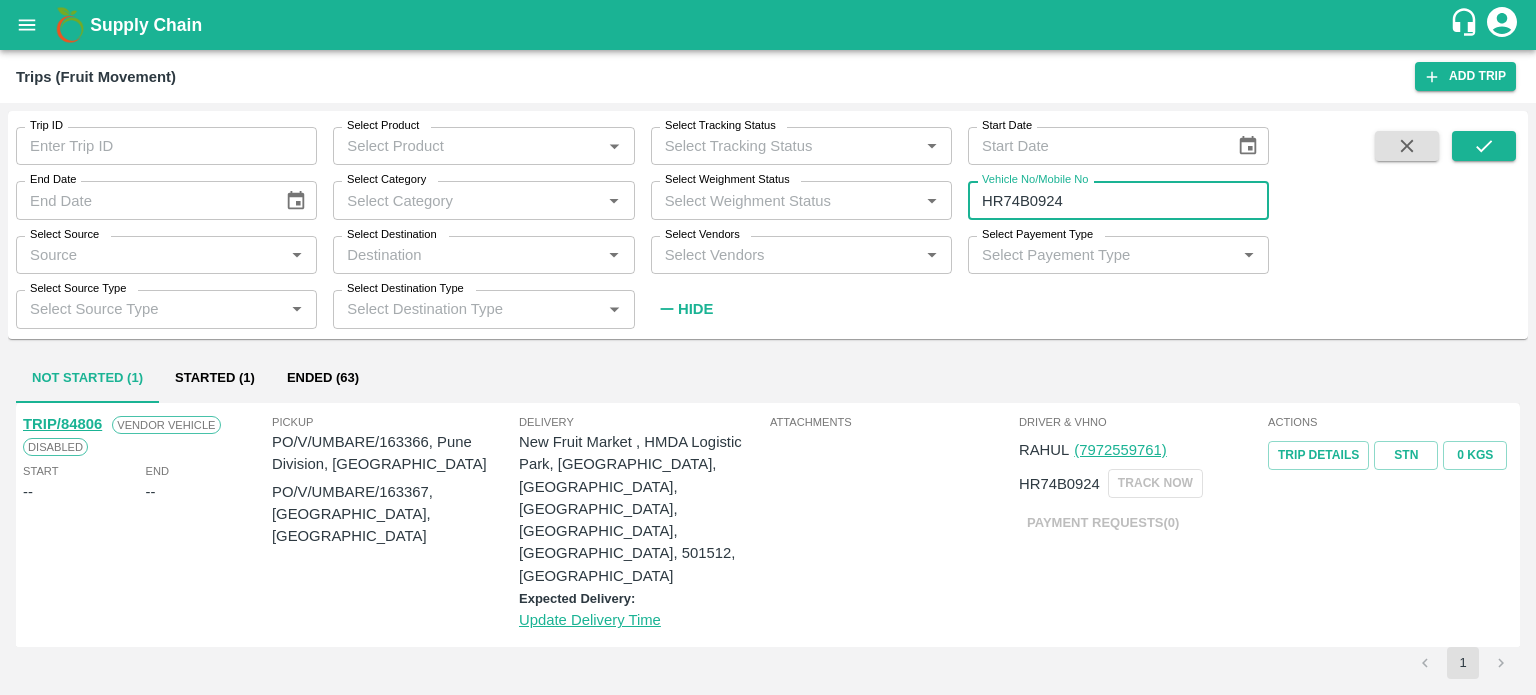 click on "HR74B0924" at bounding box center (1118, 200) 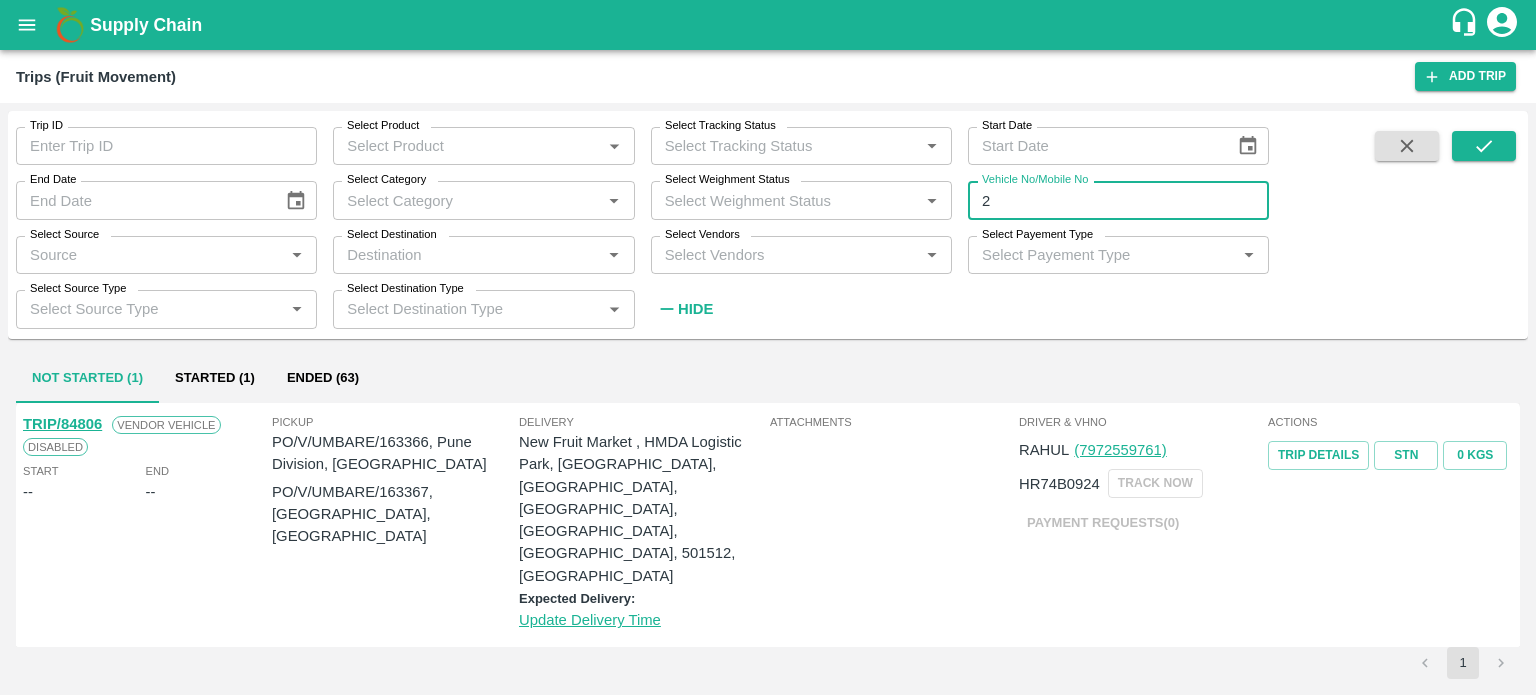 click on "2" at bounding box center (1118, 200) 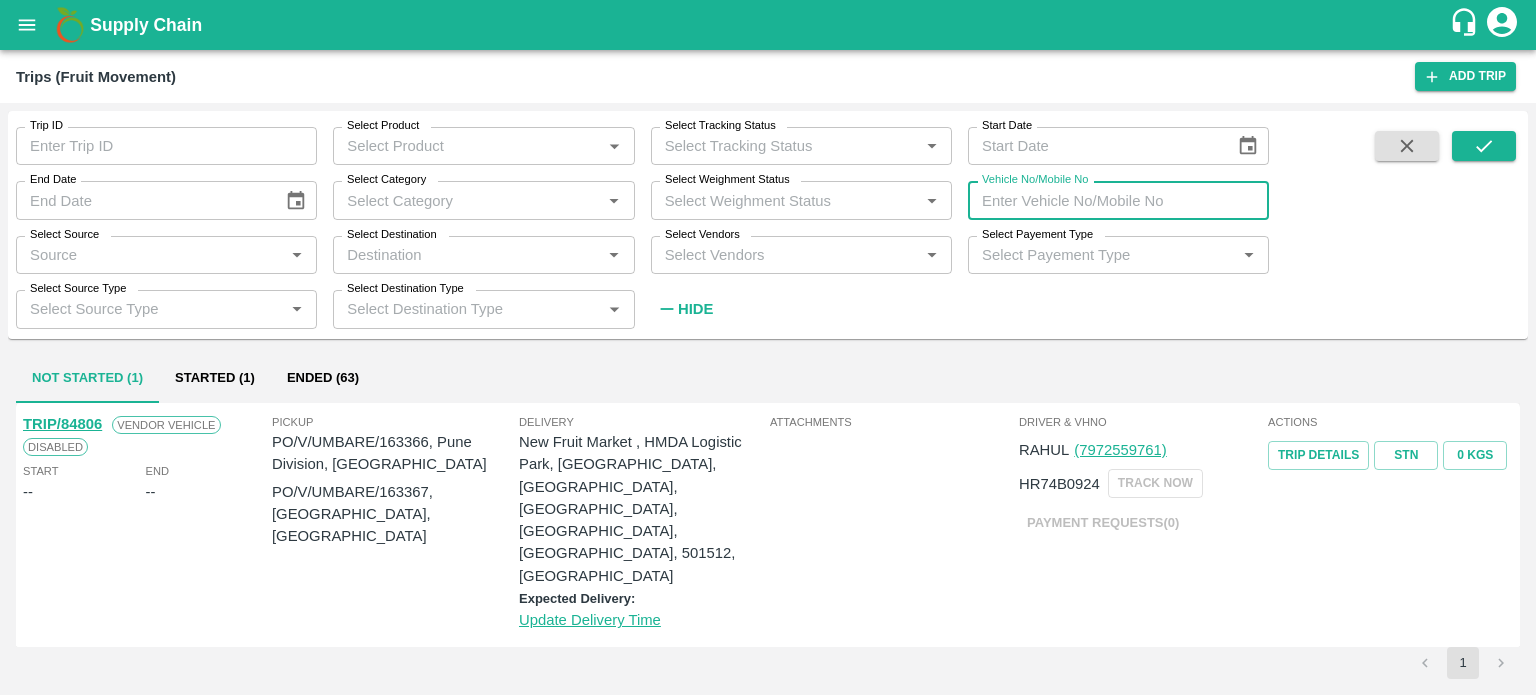 click on "Vehicle No/Mobile No" at bounding box center (1118, 200) 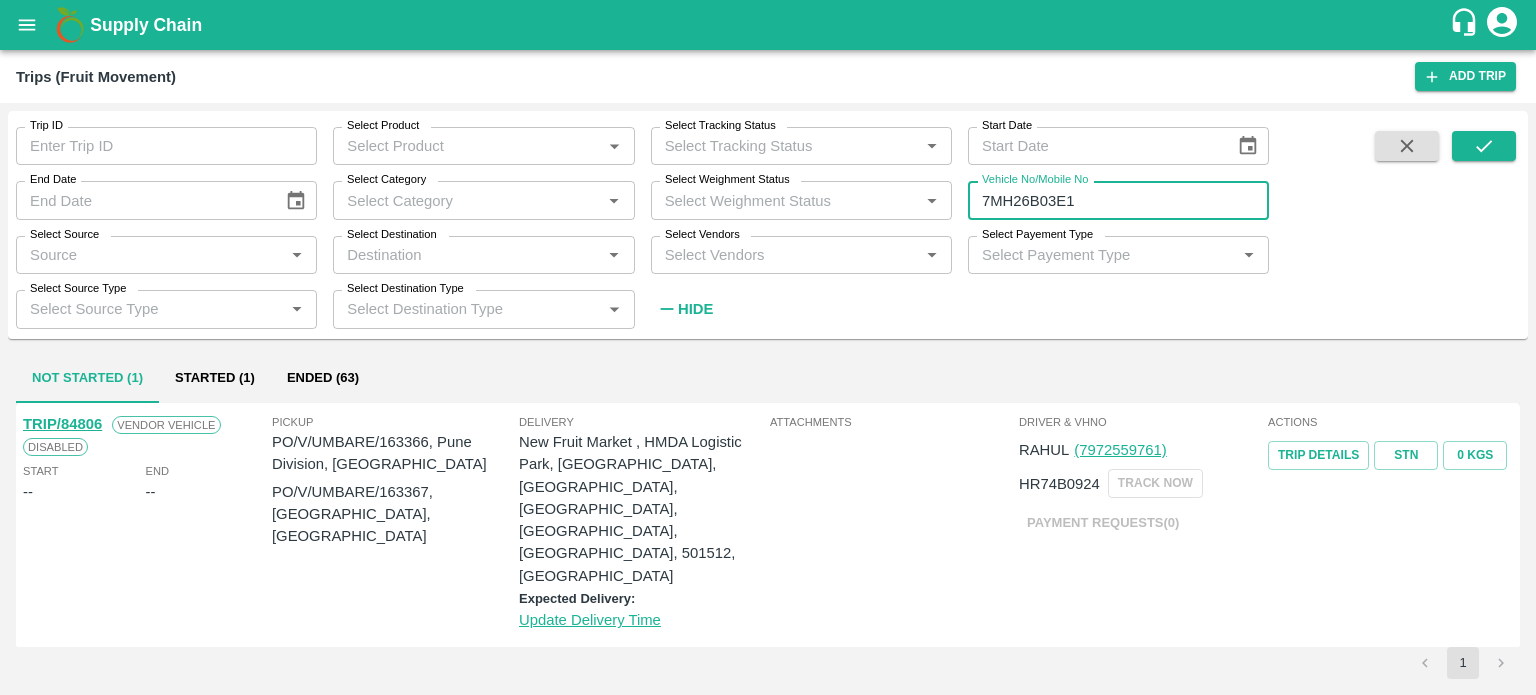 click on "7MH26B03E1" at bounding box center [1118, 200] 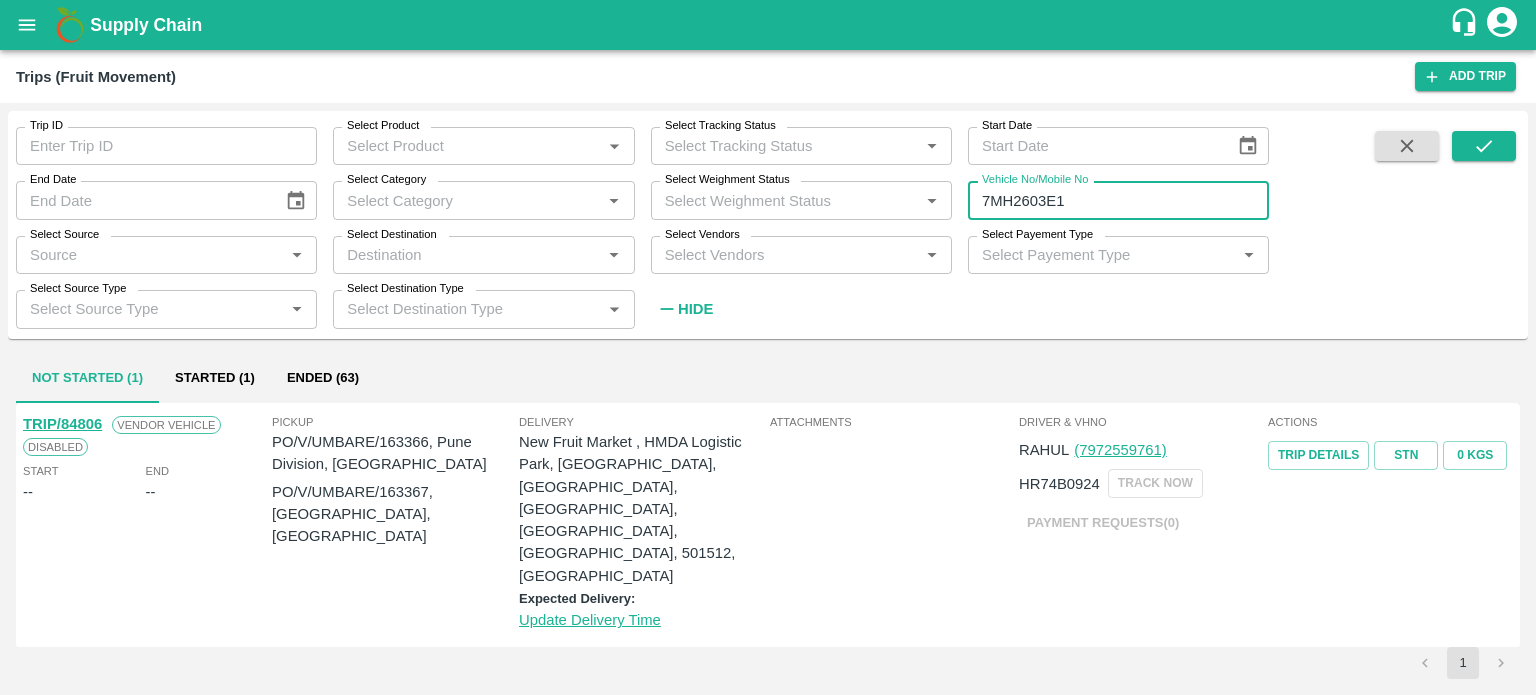 click on "7MH2603E1" at bounding box center [1118, 200] 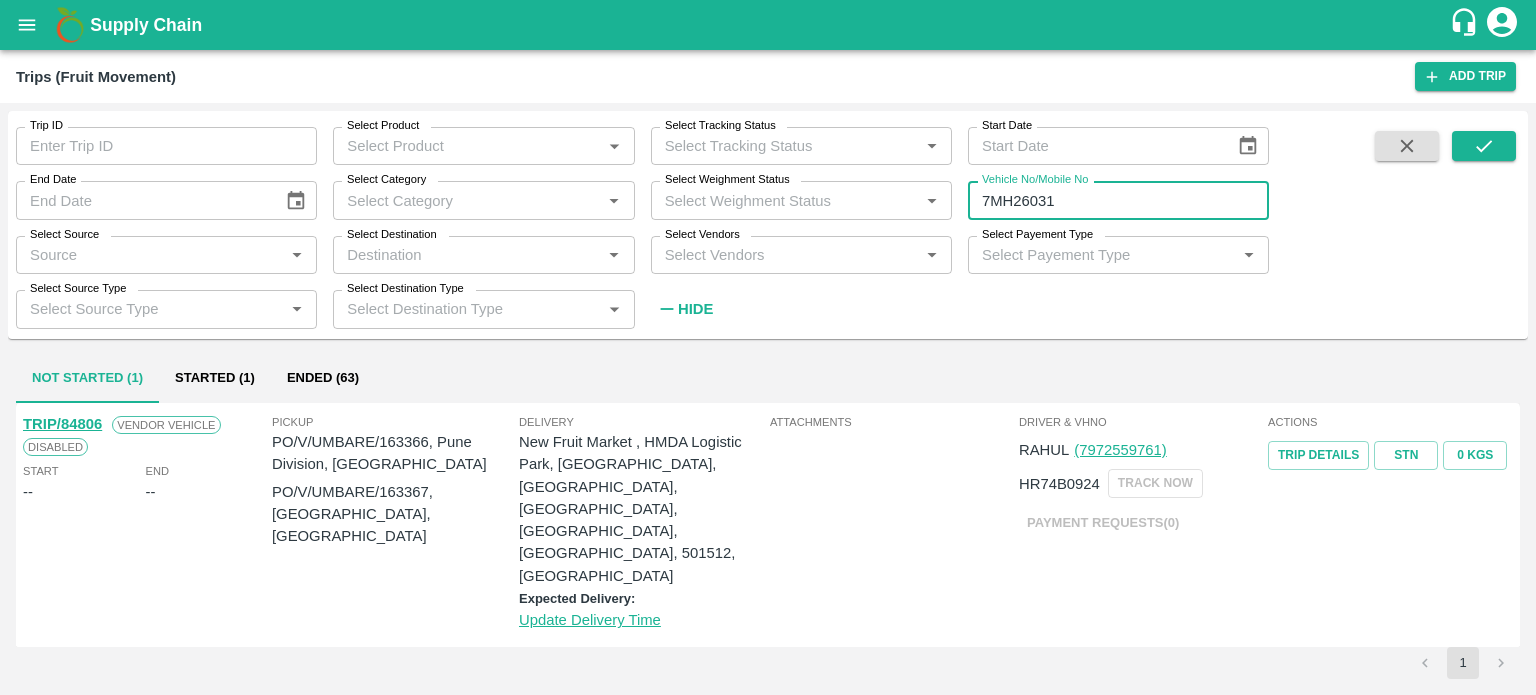click on "7MH26031" at bounding box center (1118, 200) 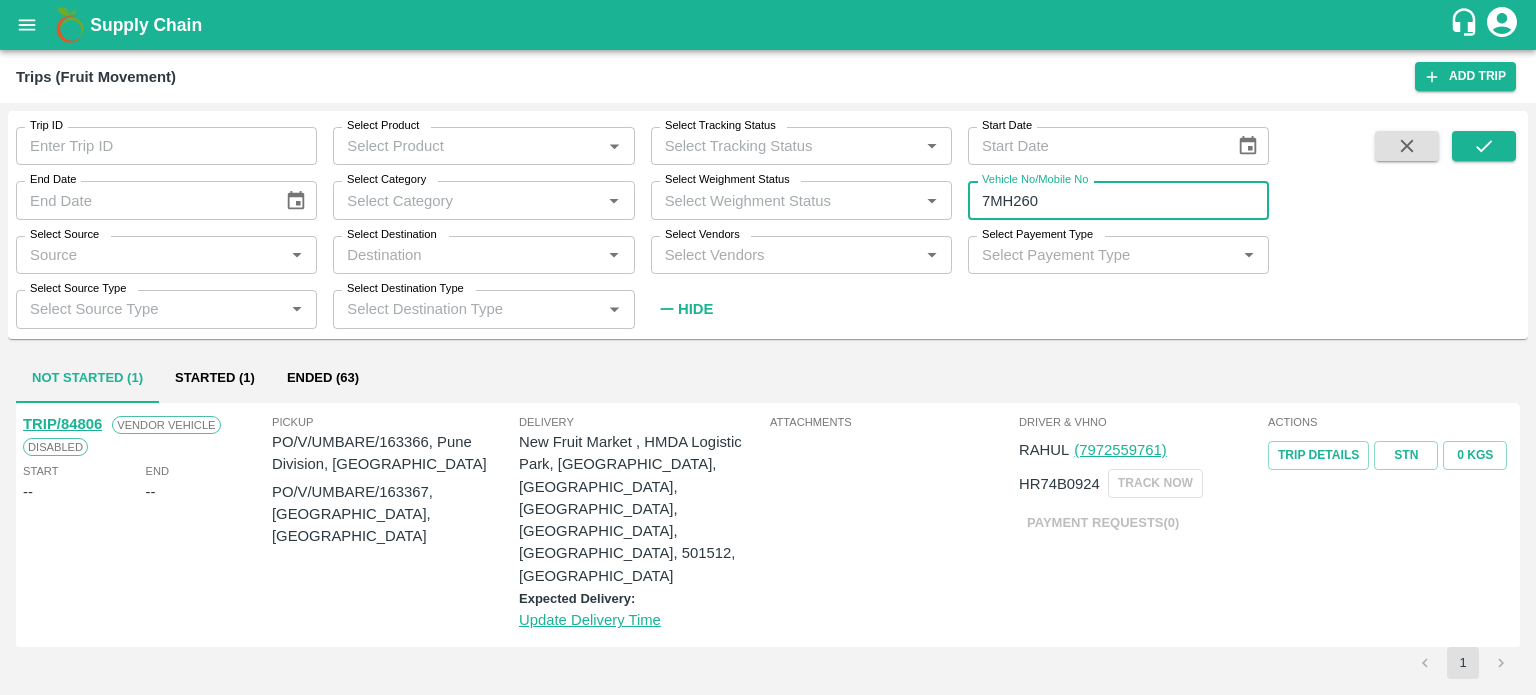 click on "7MH260" at bounding box center [1118, 200] 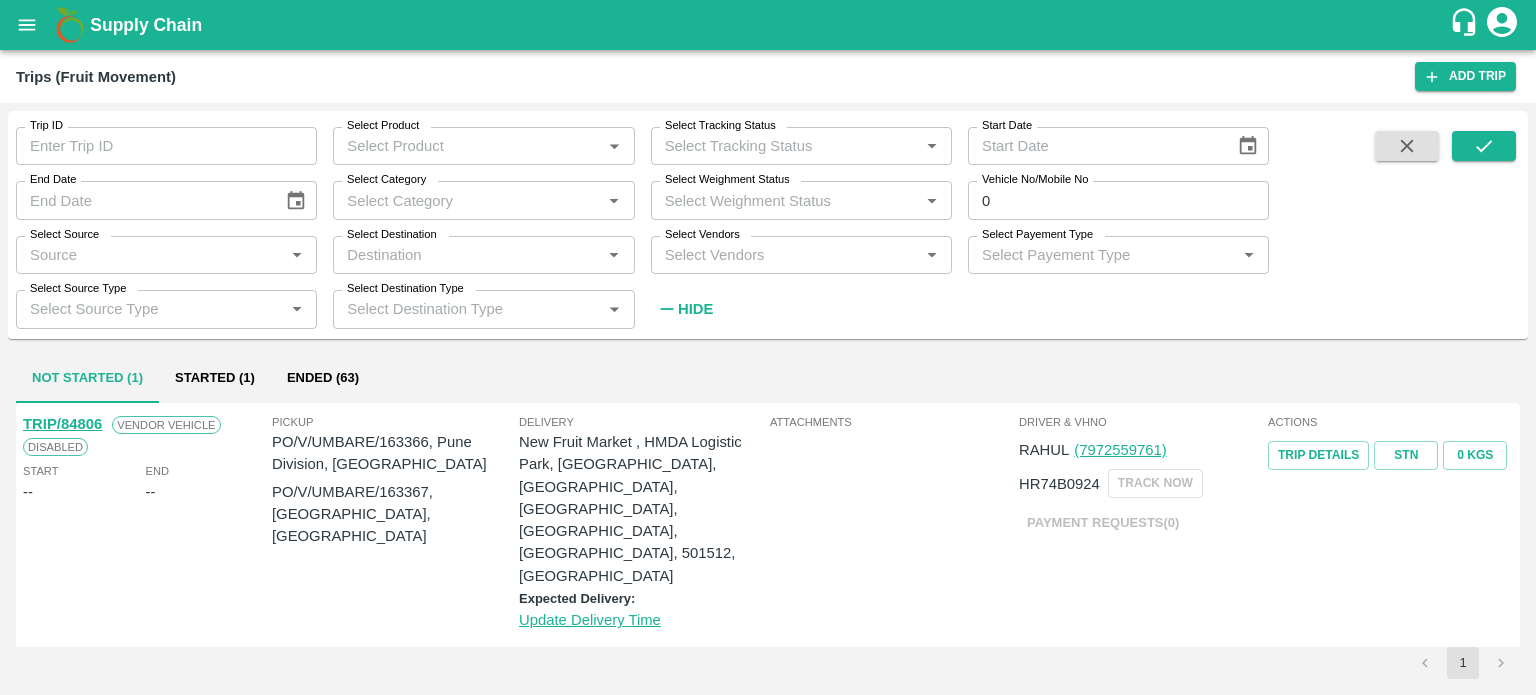 click on "Vehicle No/Mobile No" at bounding box center (1035, 180) 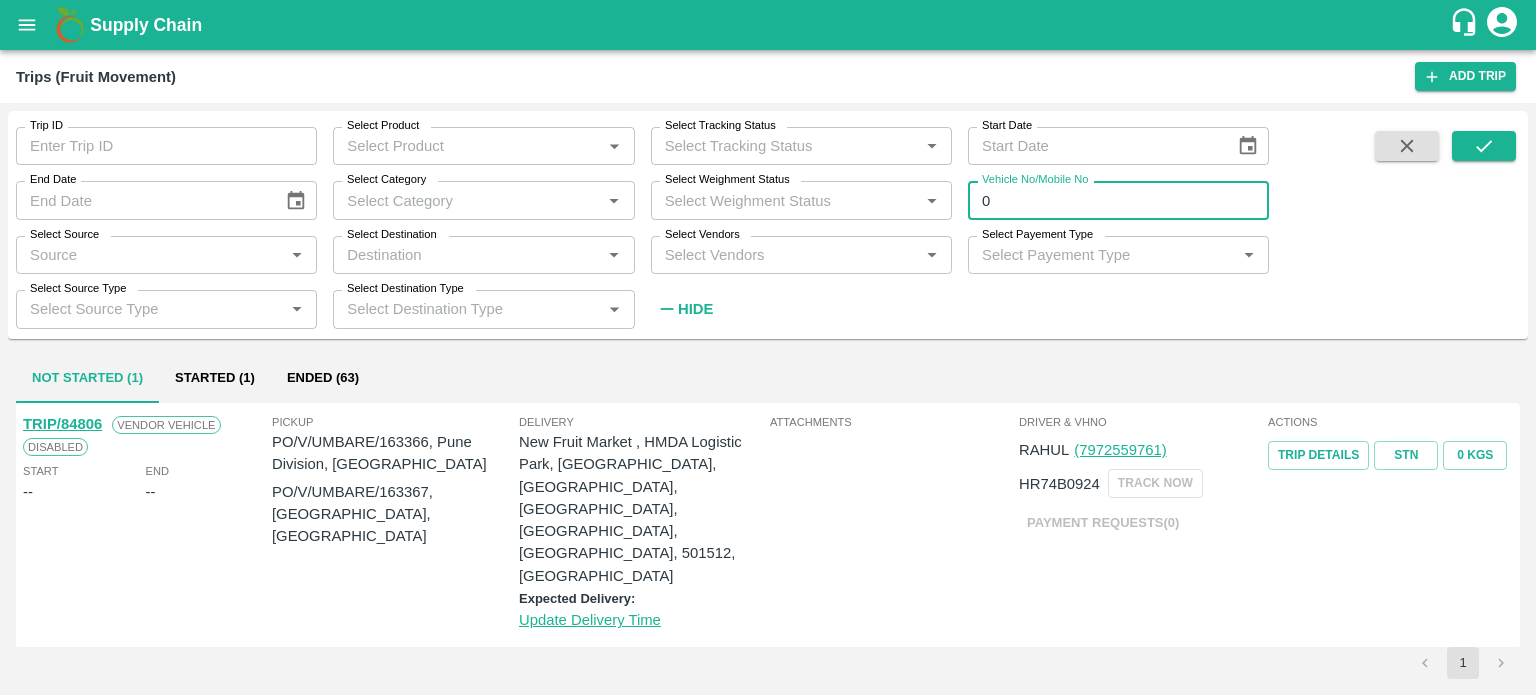 click on "0" at bounding box center [1118, 200] 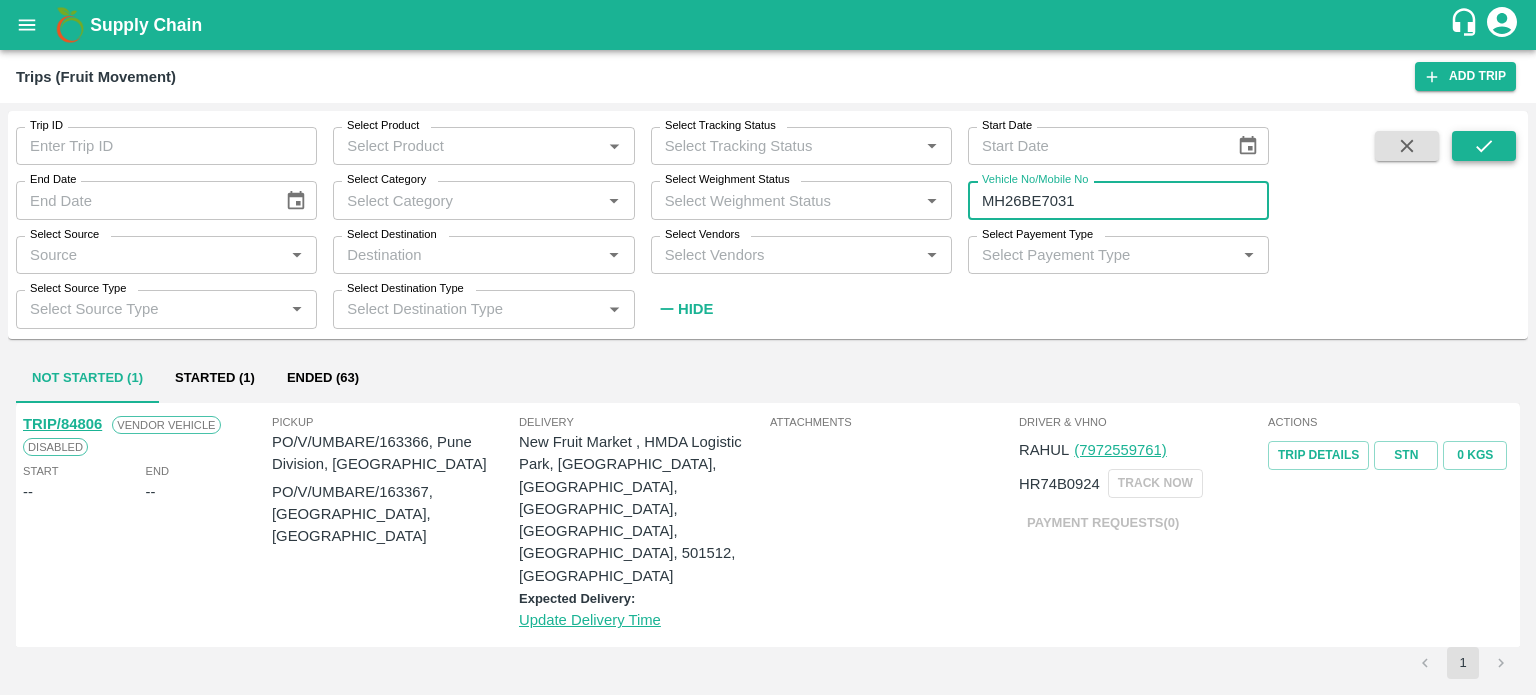 type on "MH26BE7031" 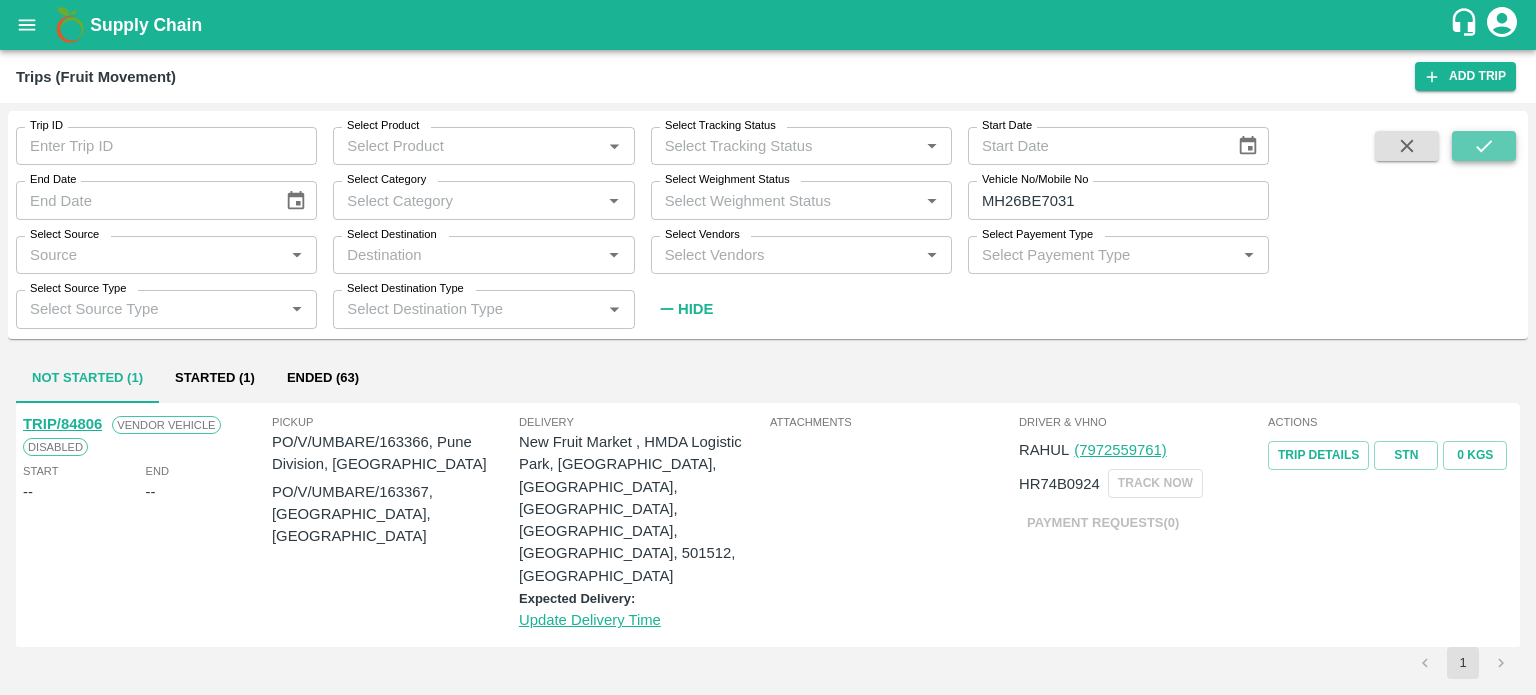 click at bounding box center (1484, 146) 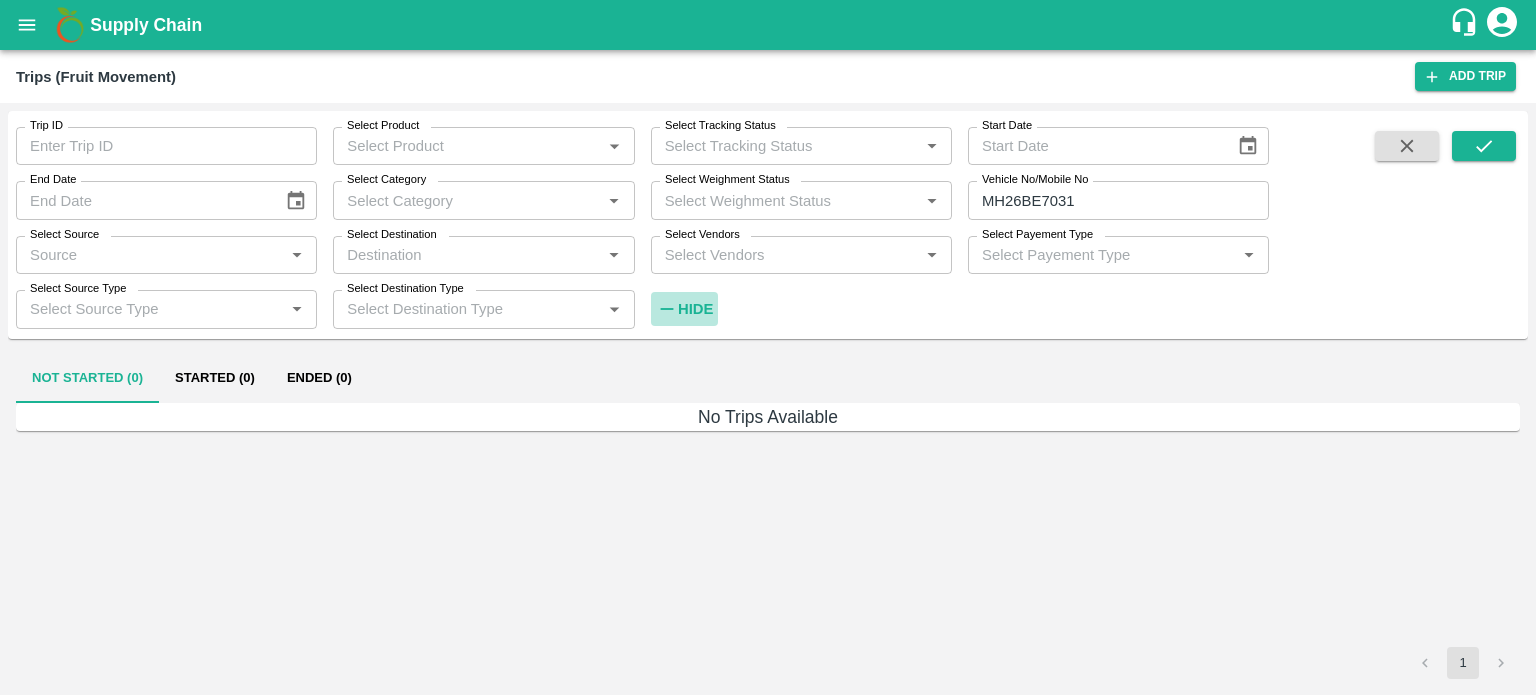 click on "Hide" at bounding box center (695, 309) 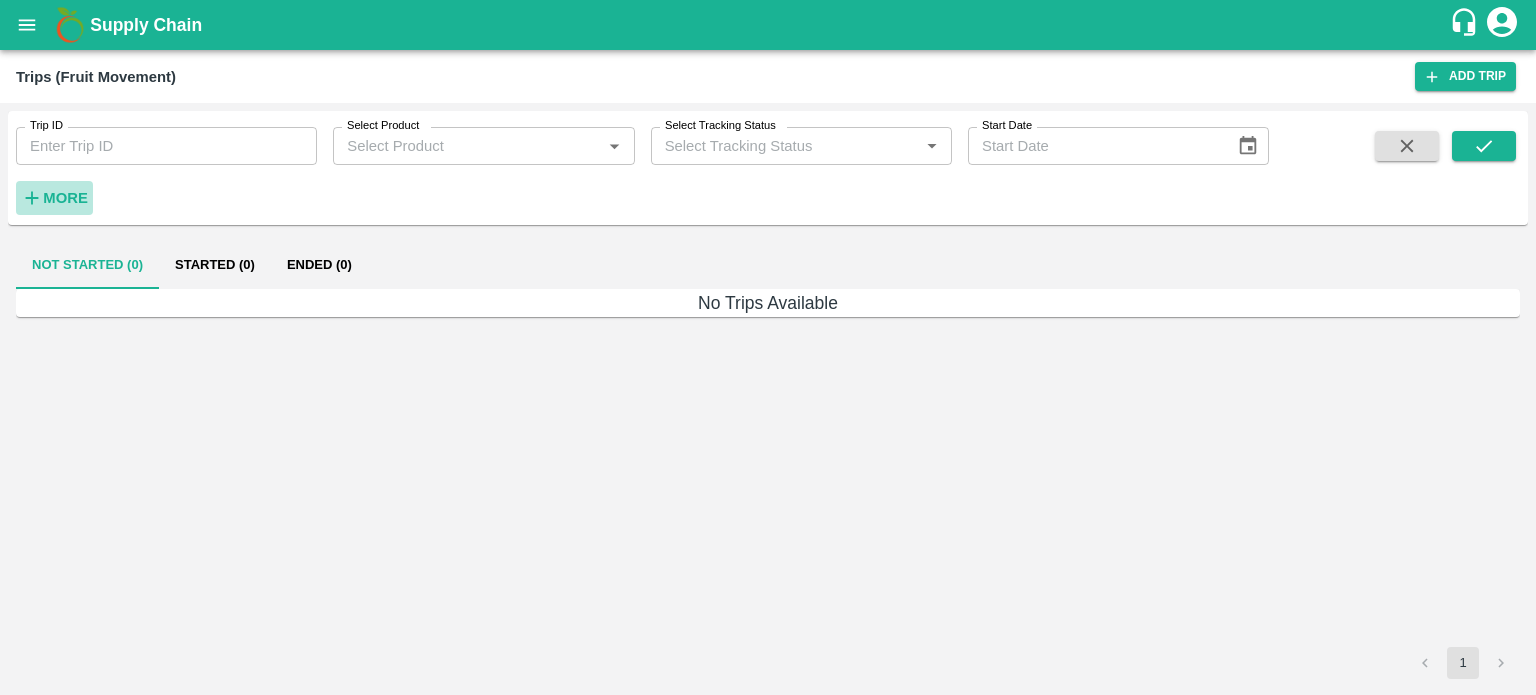 click on "More" at bounding box center [65, 198] 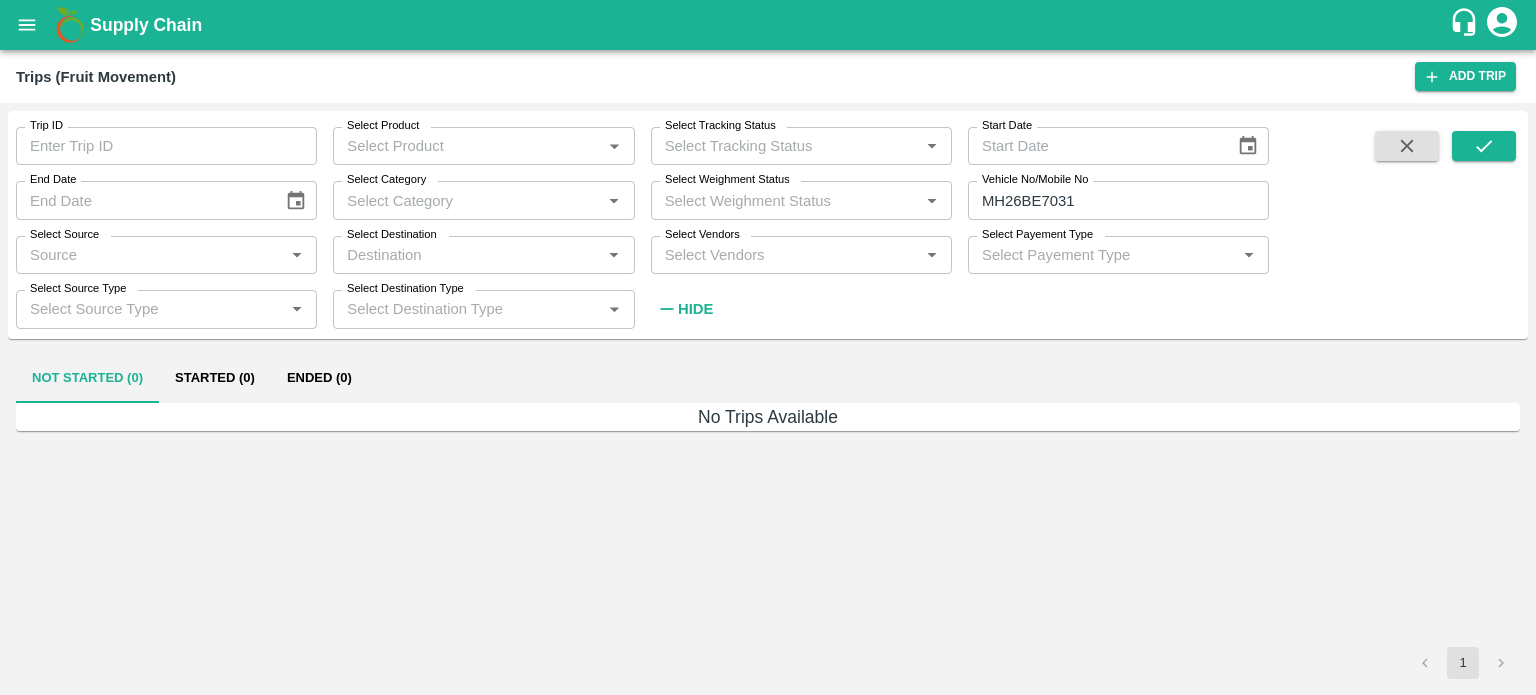 click on "MH26BE7031" at bounding box center (1118, 200) 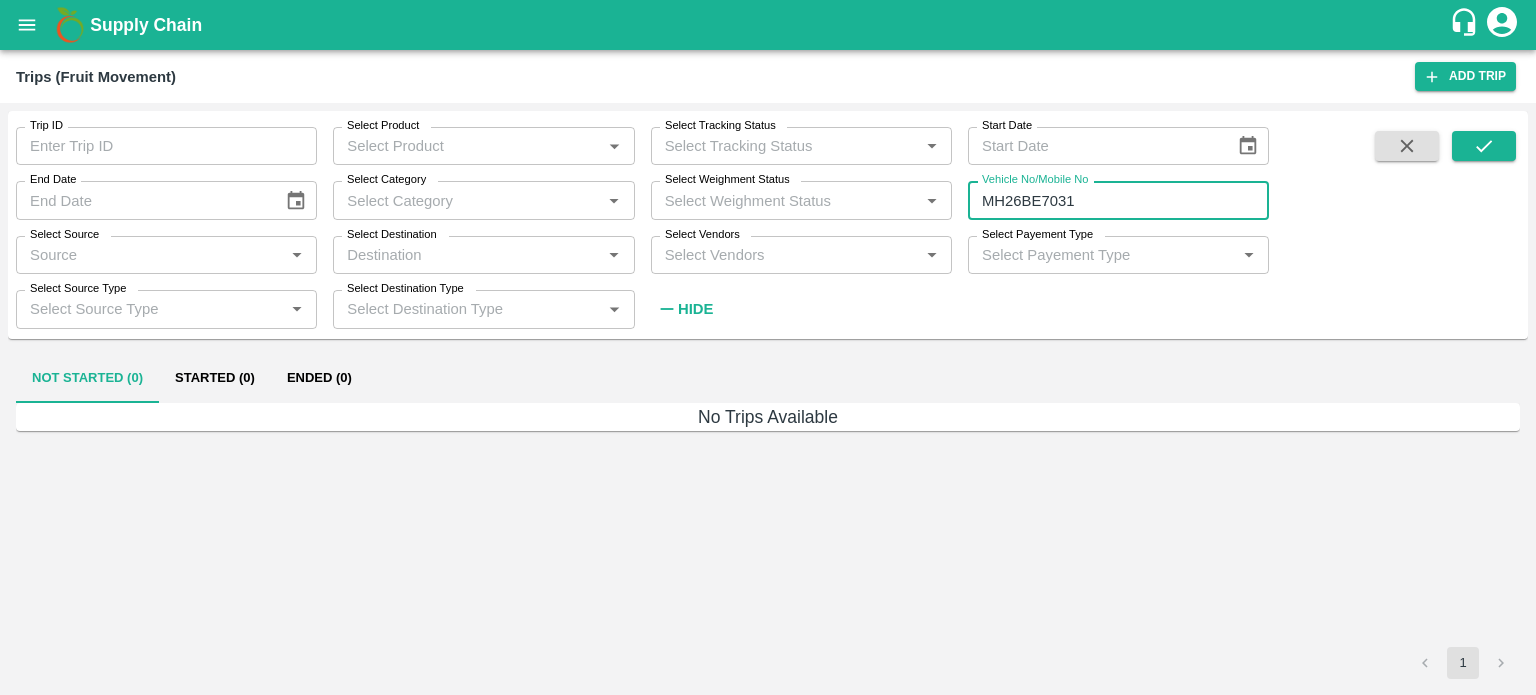 click on "MH26BE7031" at bounding box center [1118, 200] 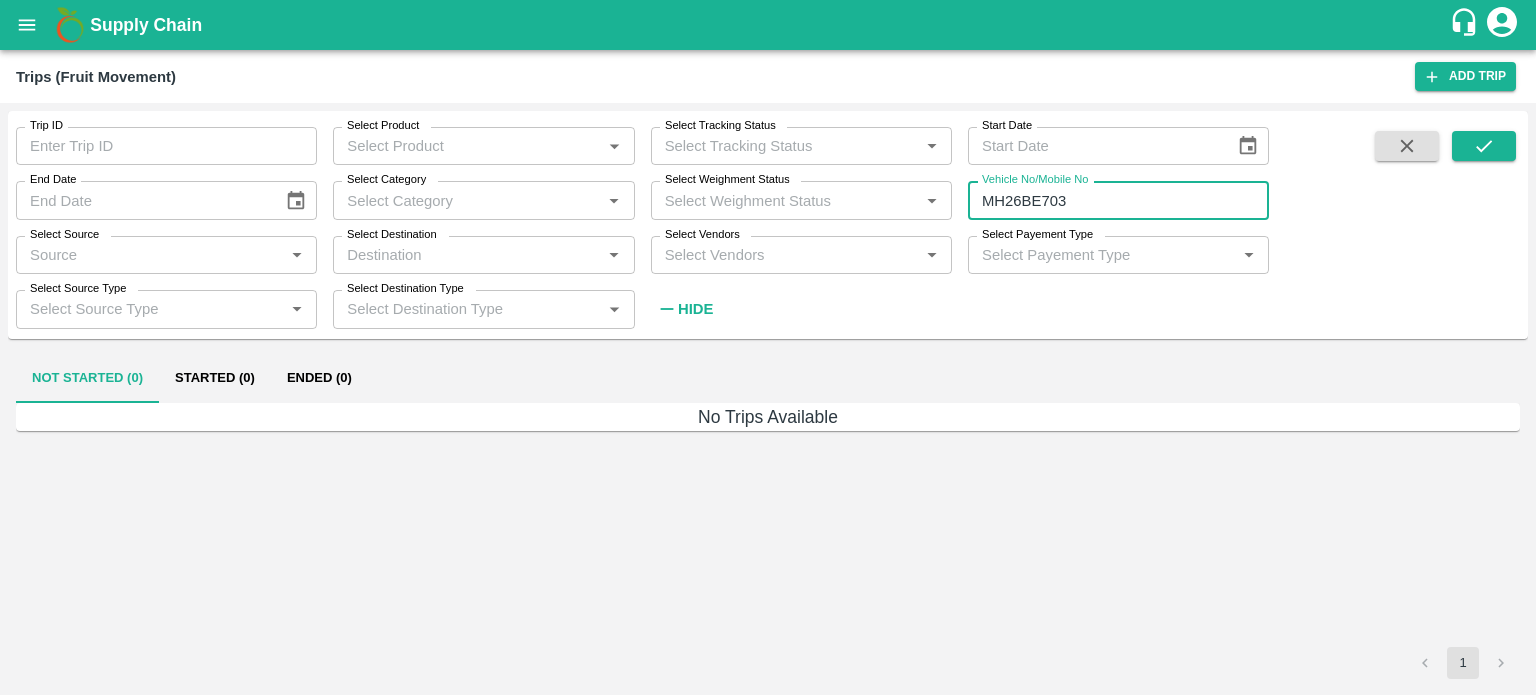 click on "MH26BE703" at bounding box center (1118, 200) 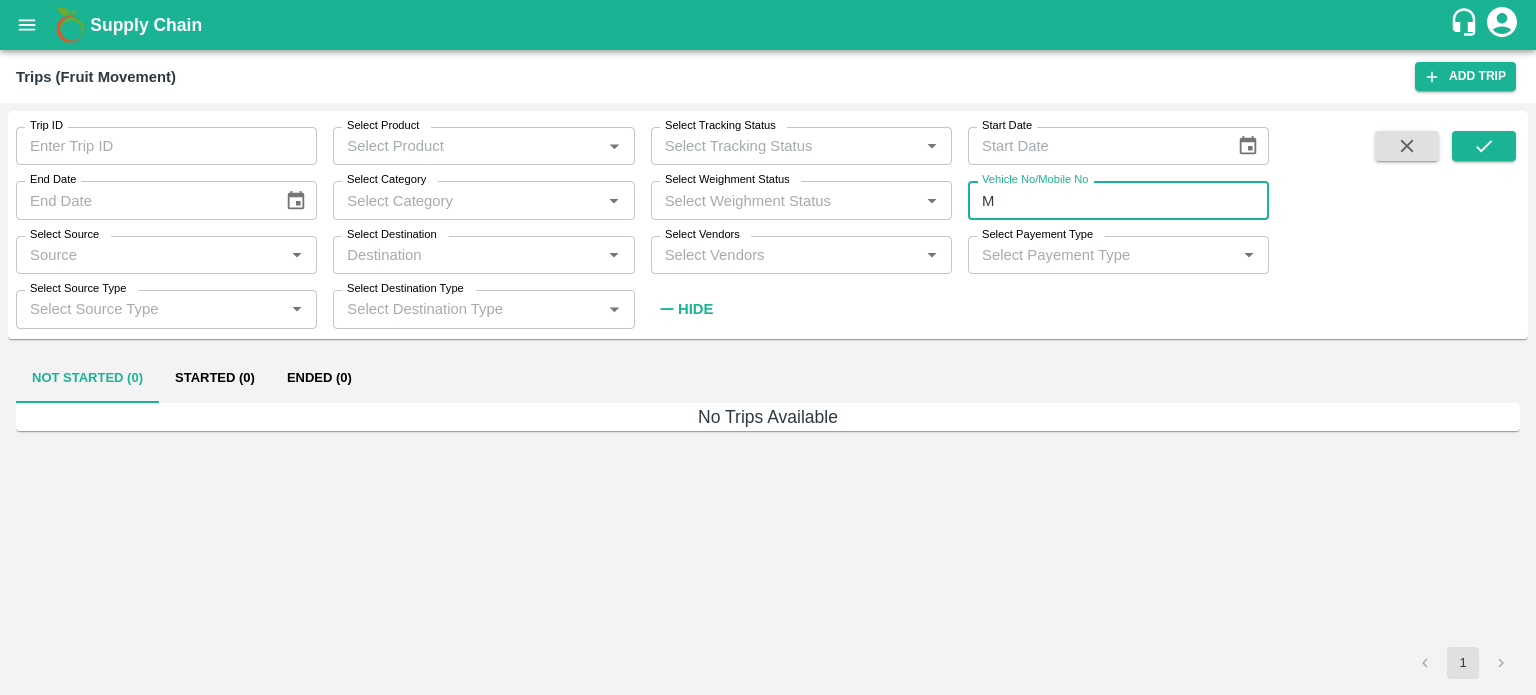 type on "M" 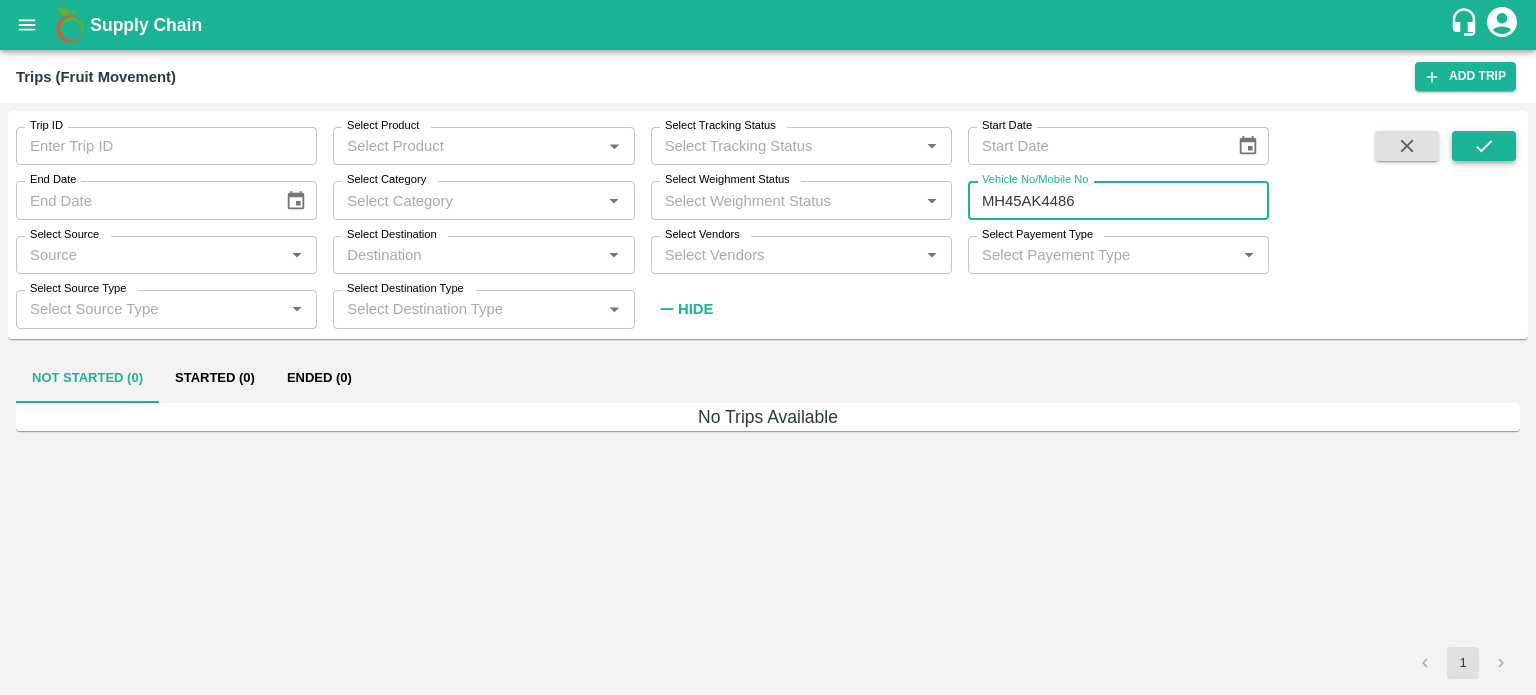 type on "MH45AK4486" 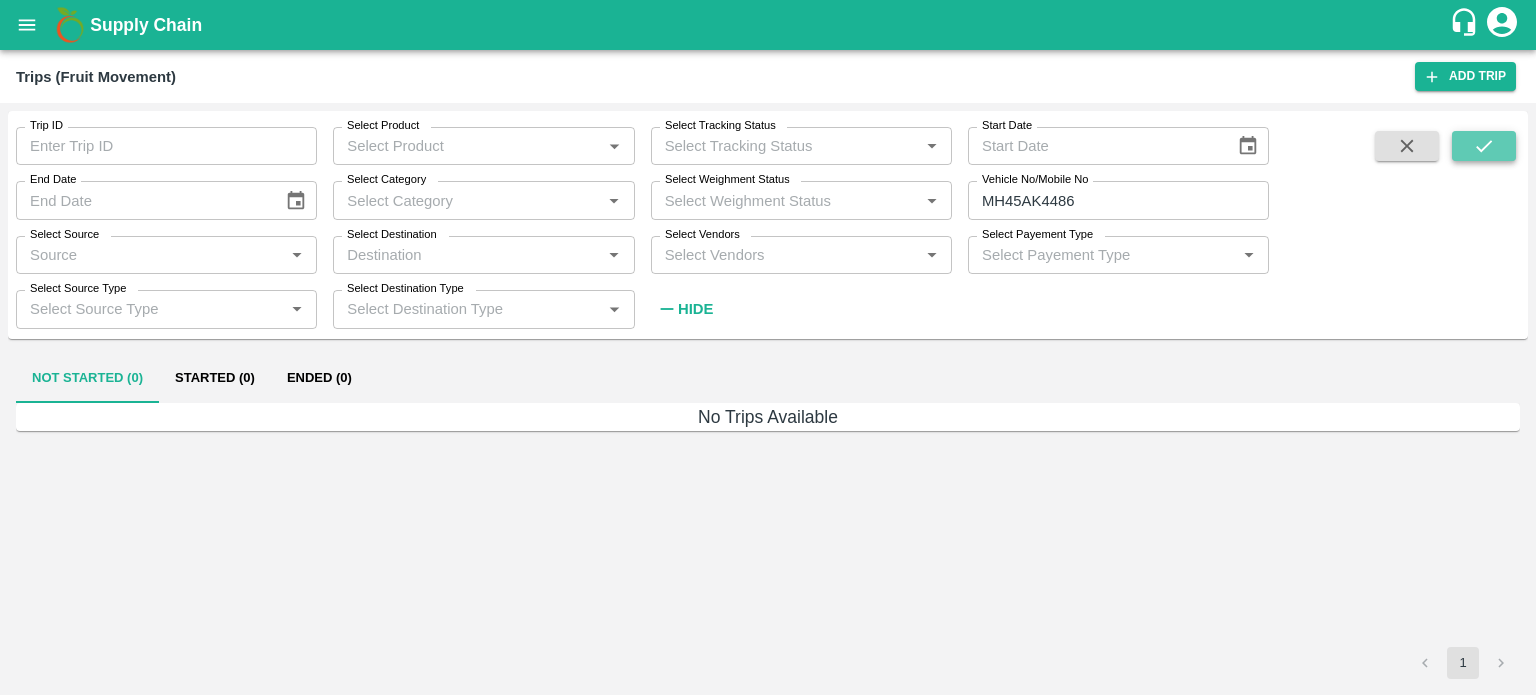 click at bounding box center [1484, 146] 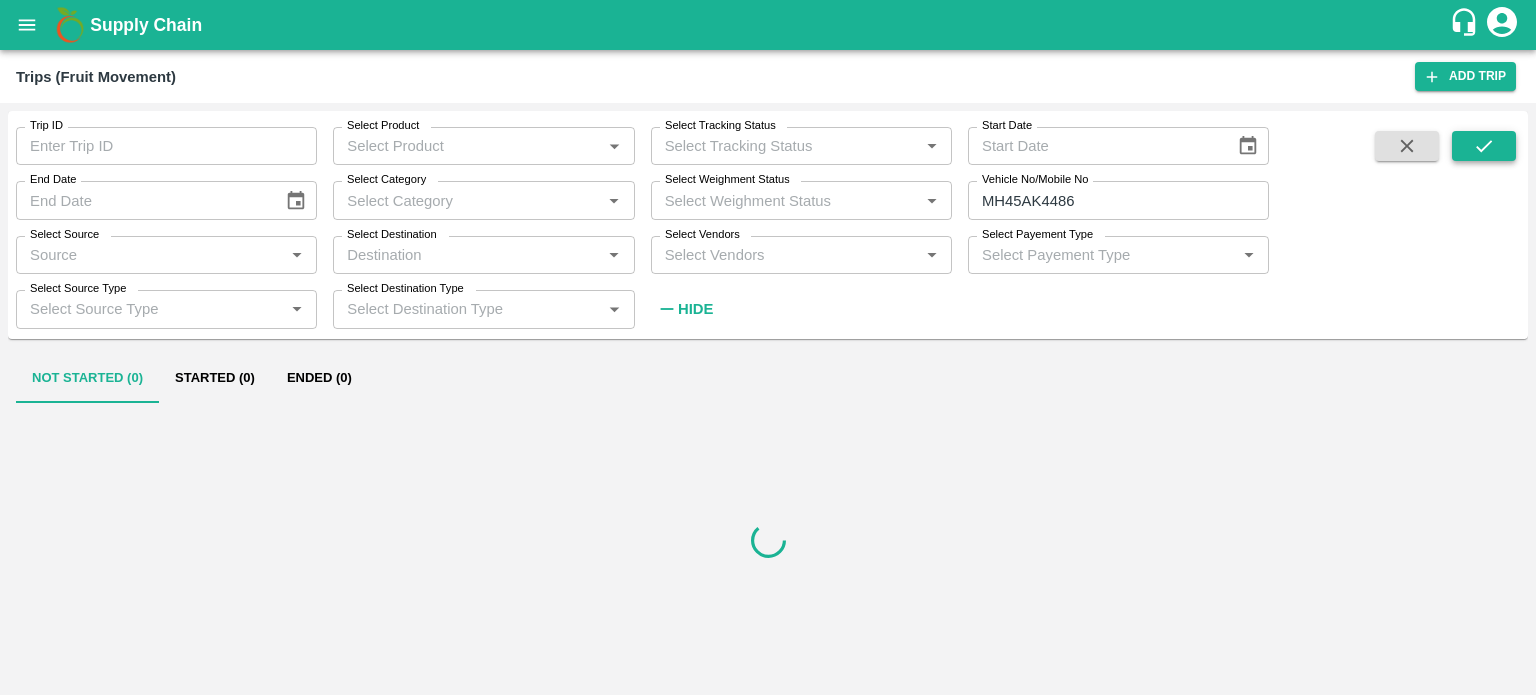 type 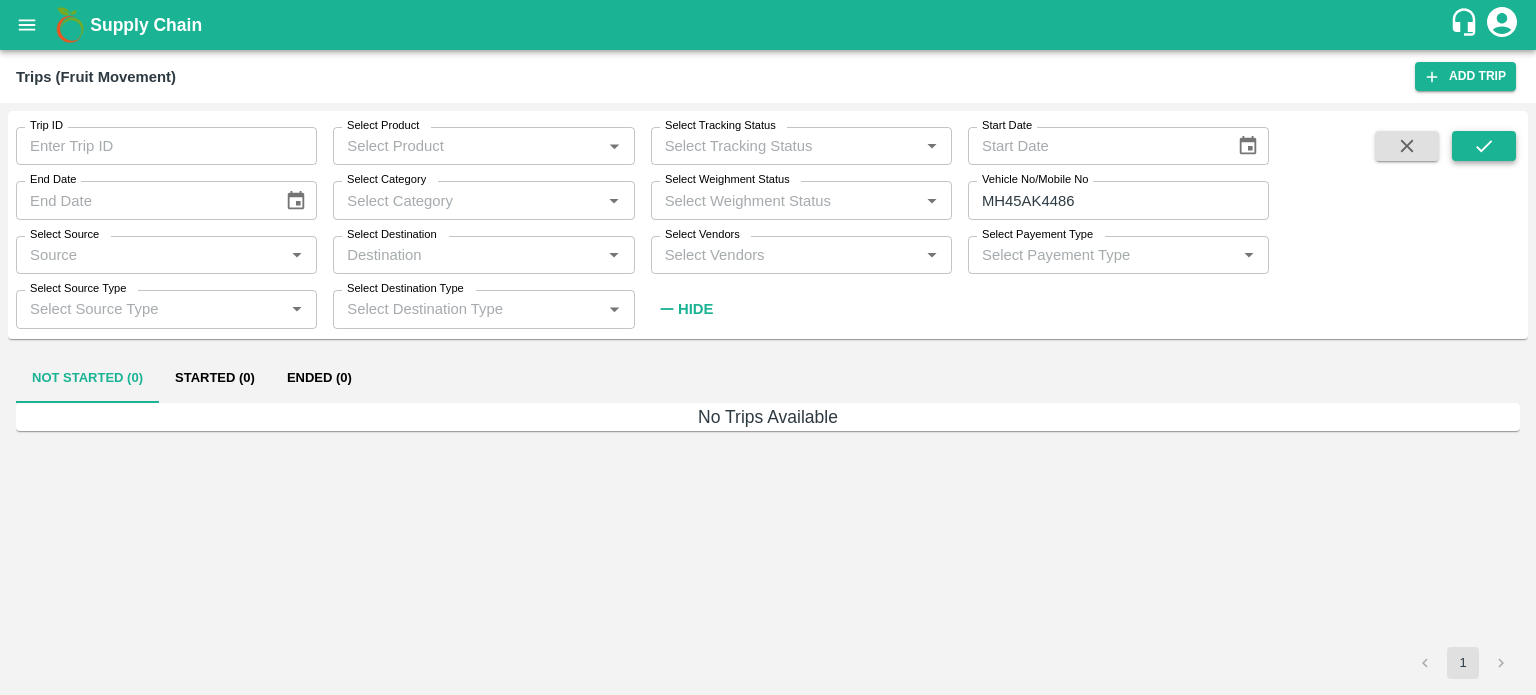click at bounding box center (1484, 146) 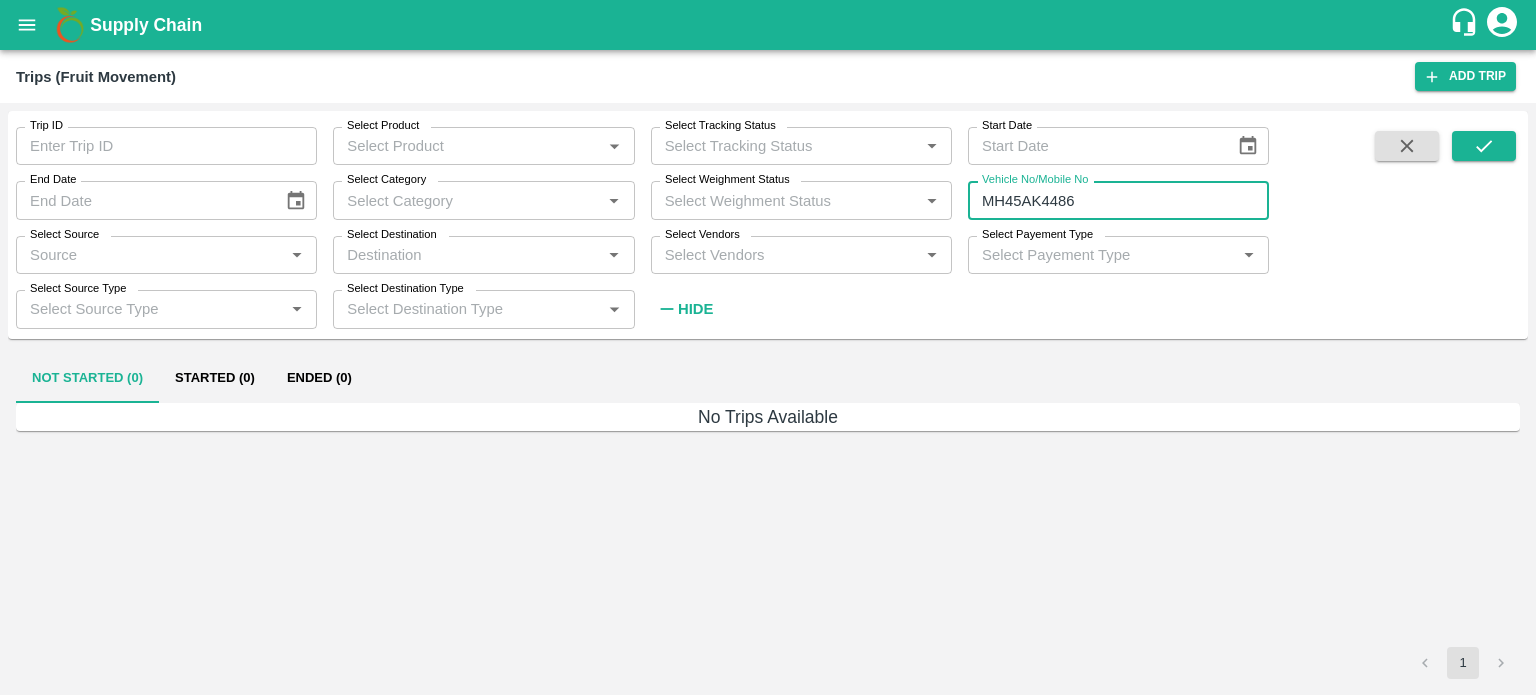 click on "MH45AK4486" at bounding box center [1118, 200] 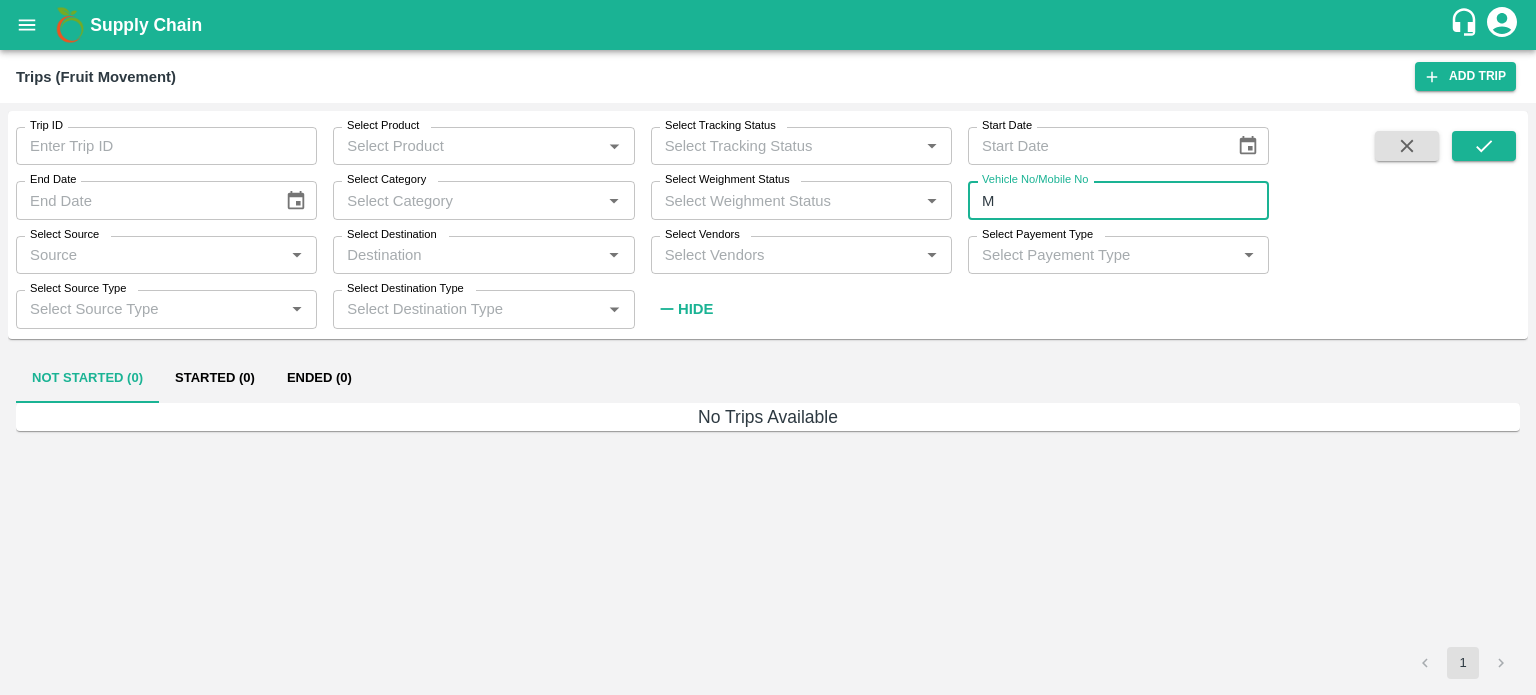 type on "M" 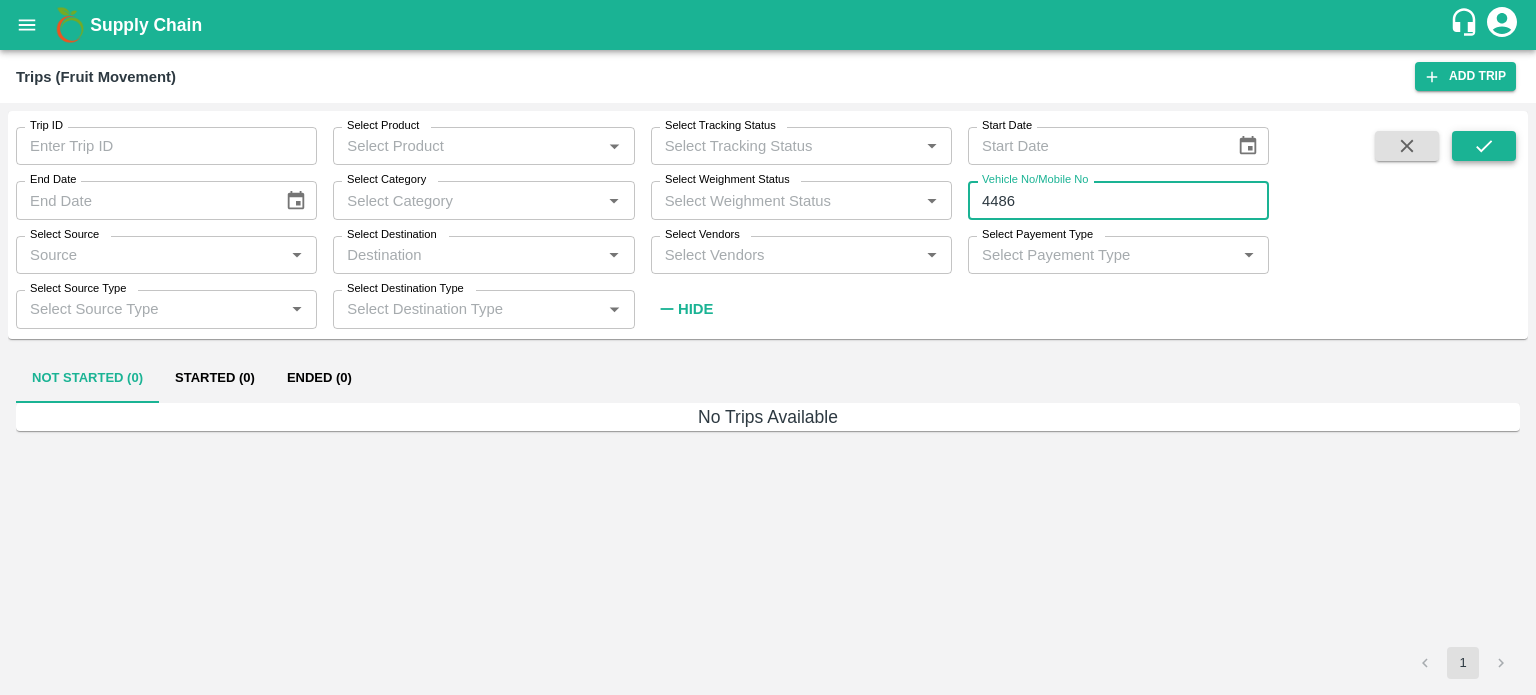 type on "4486" 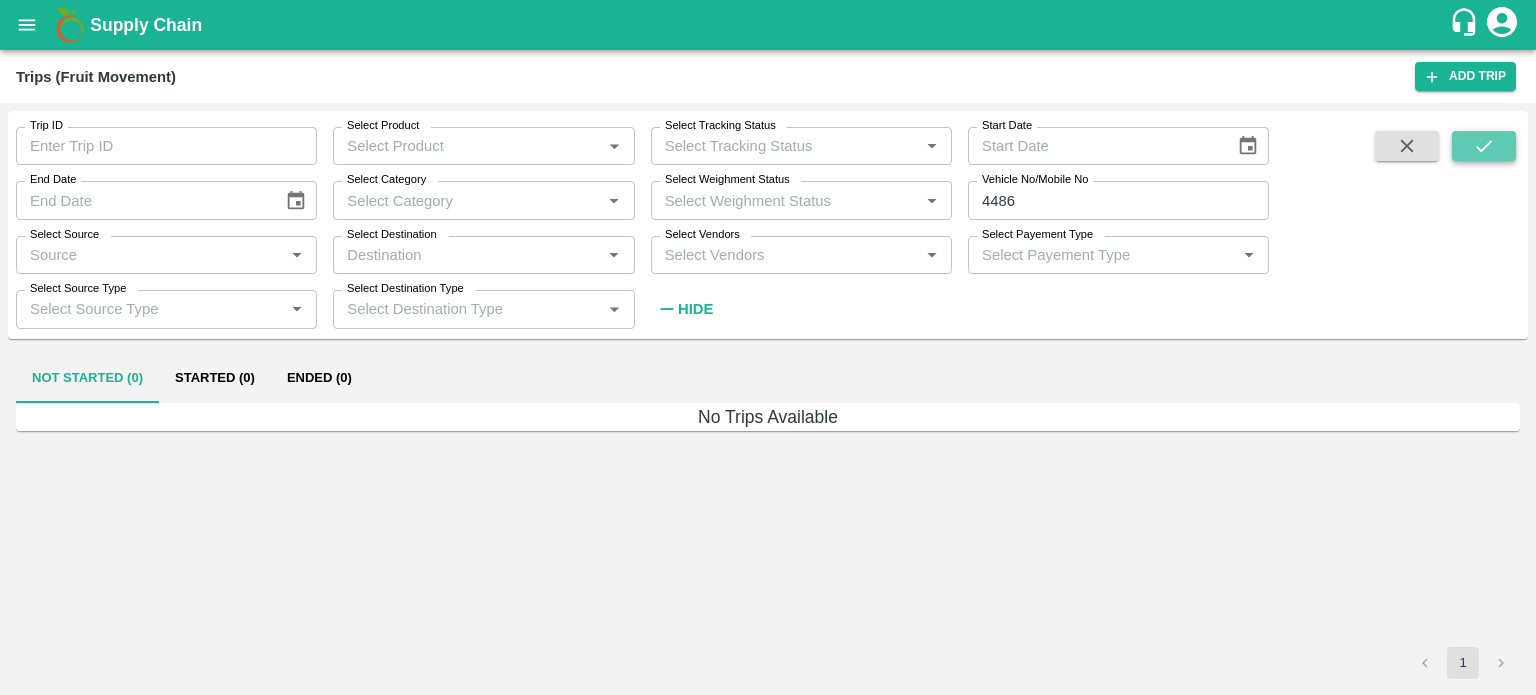 click at bounding box center [1484, 146] 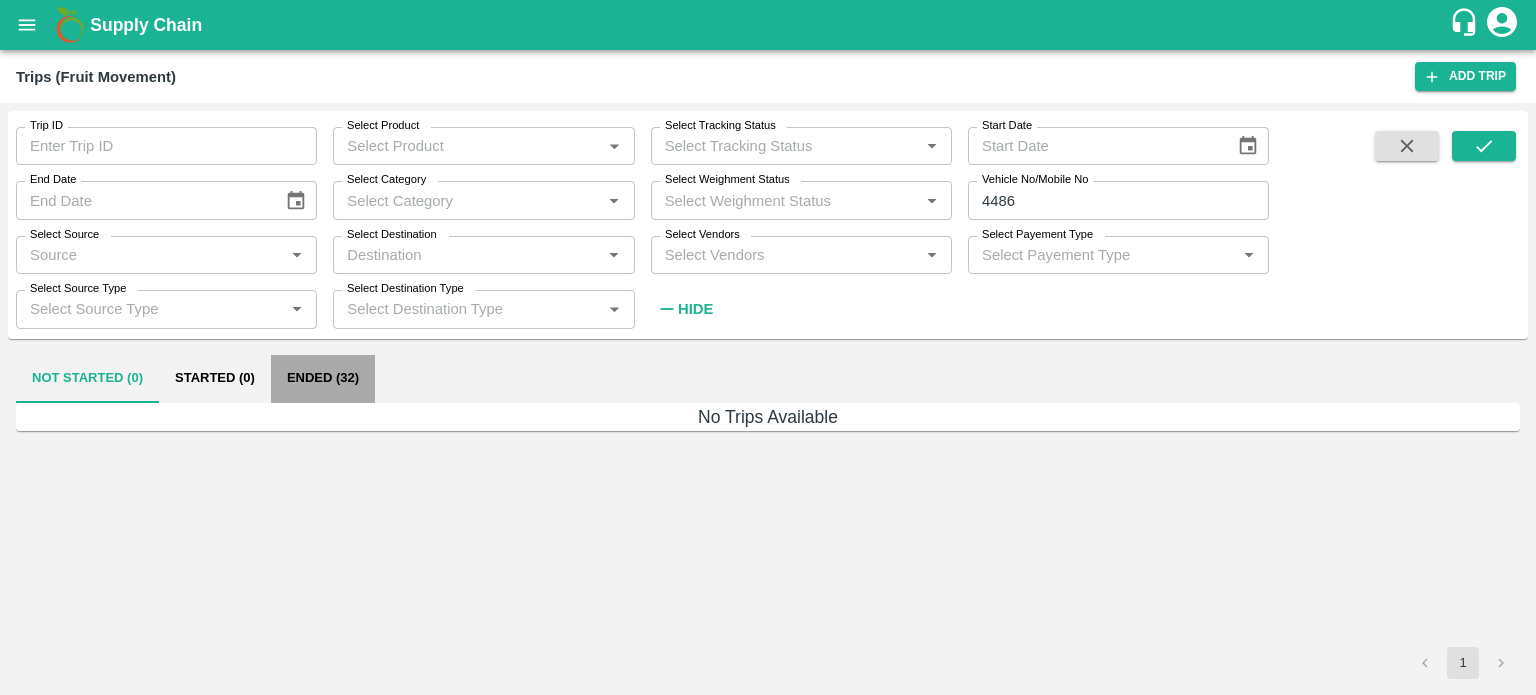 click on "Ended (32)" at bounding box center [323, 379] 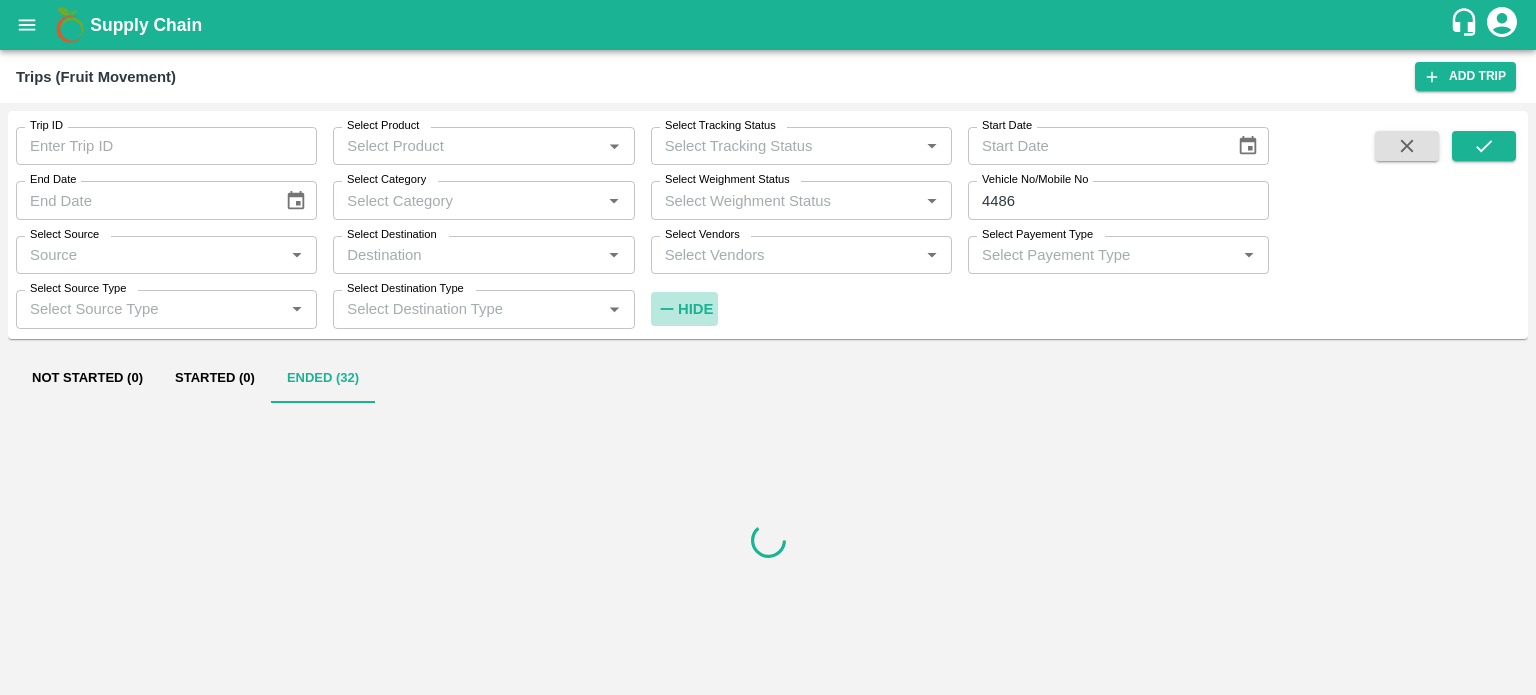 click on "Hide" at bounding box center (695, 309) 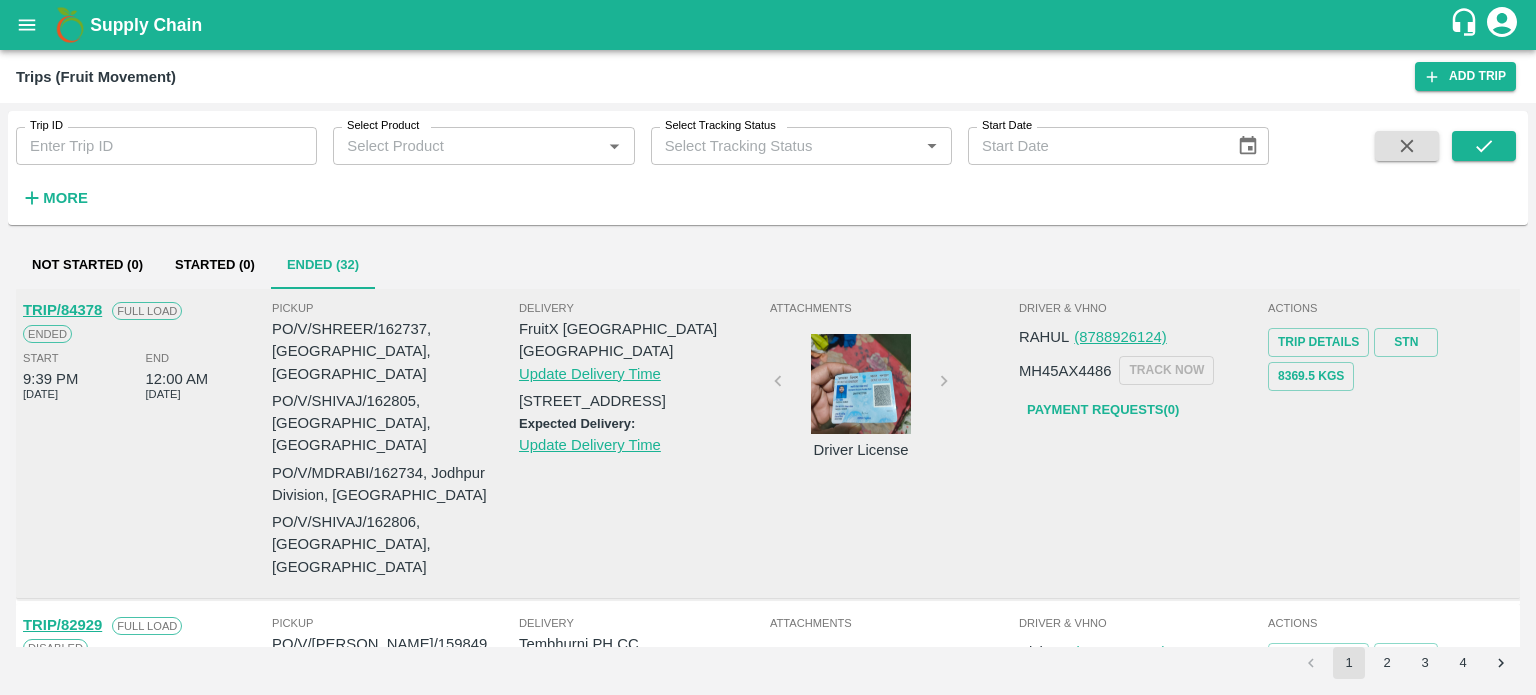 type 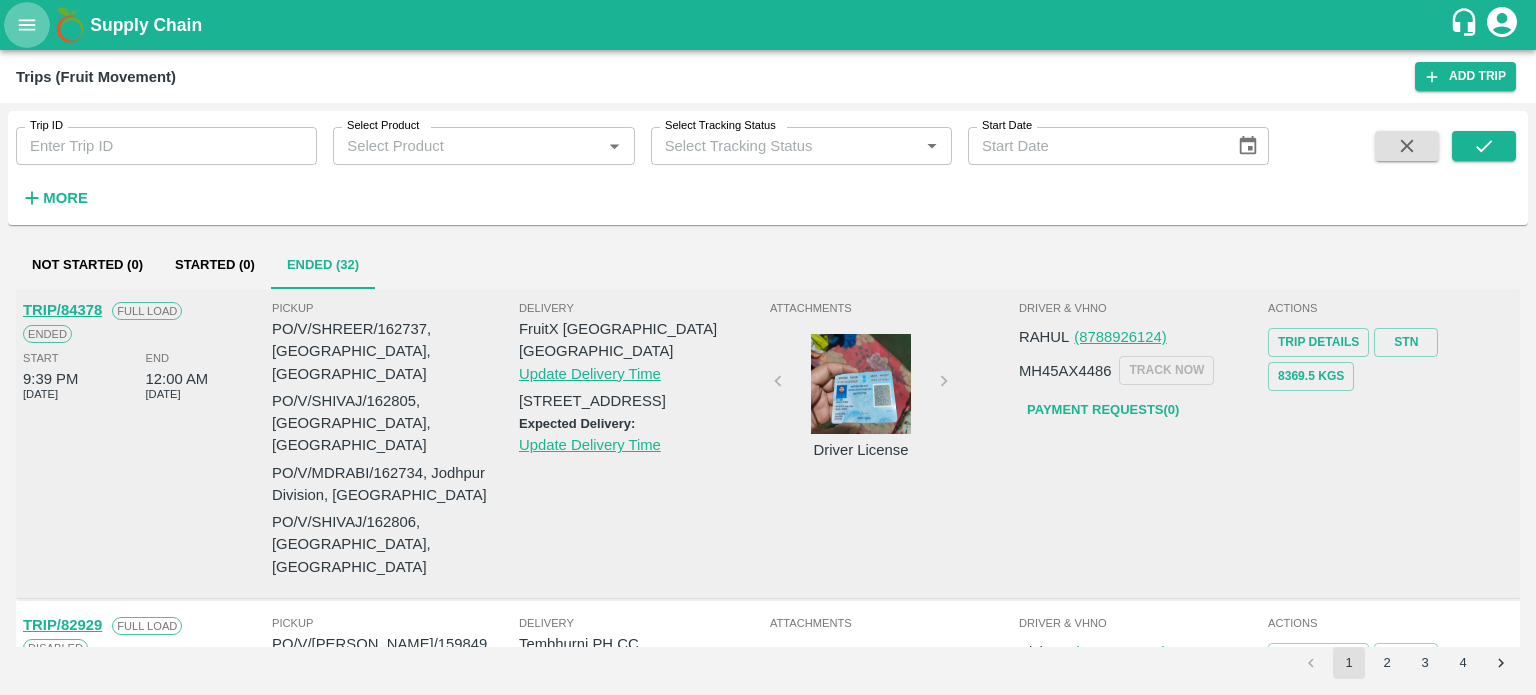 click 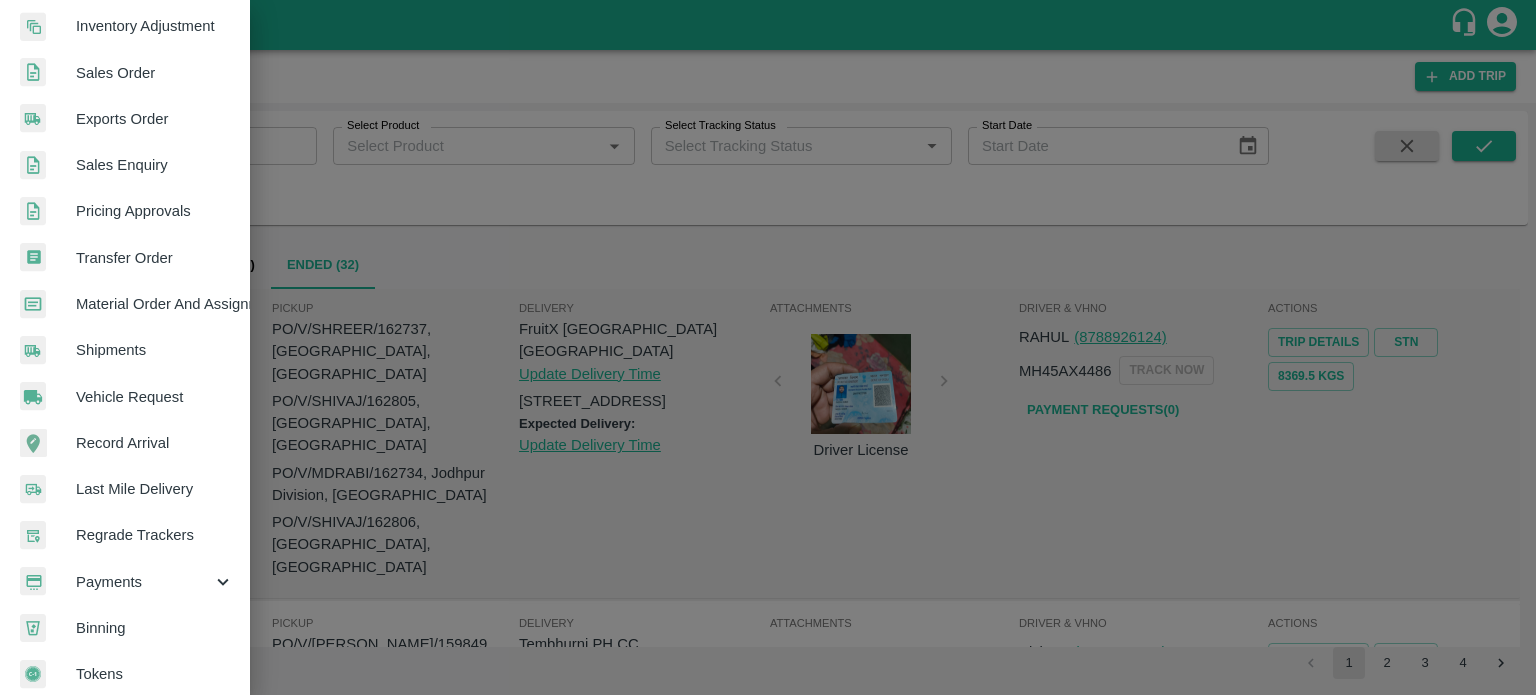 scroll, scrollTop: 431, scrollLeft: 0, axis: vertical 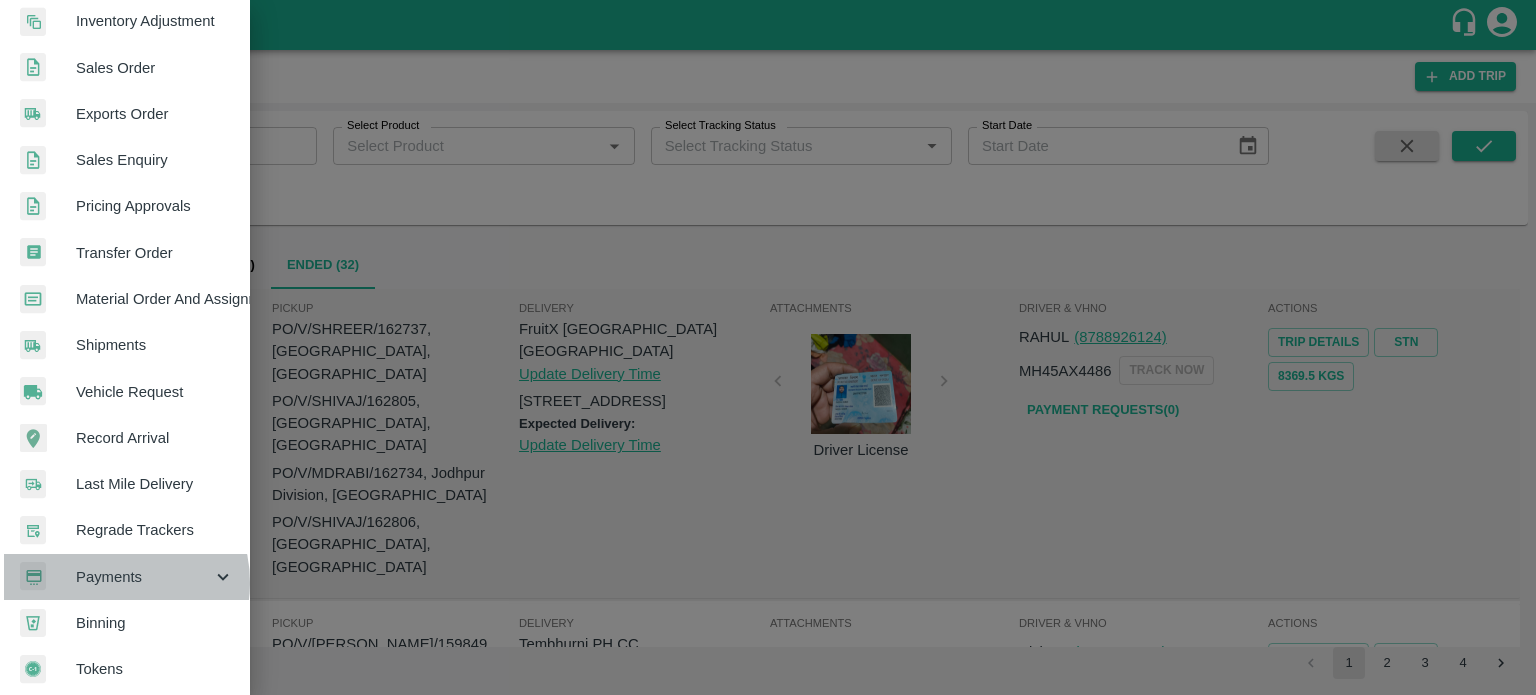 click on "Payments" at bounding box center [144, 577] 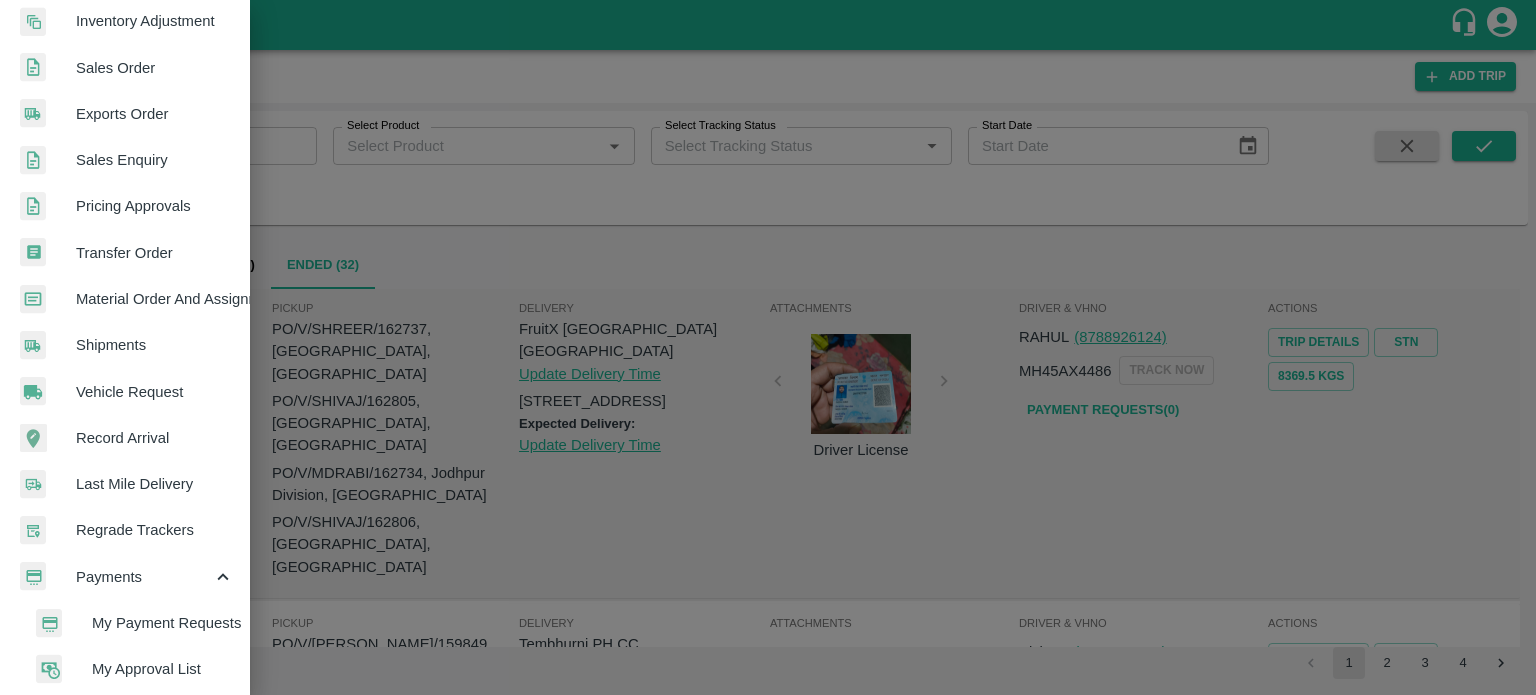 click on "My Payment Requests" at bounding box center (163, 623) 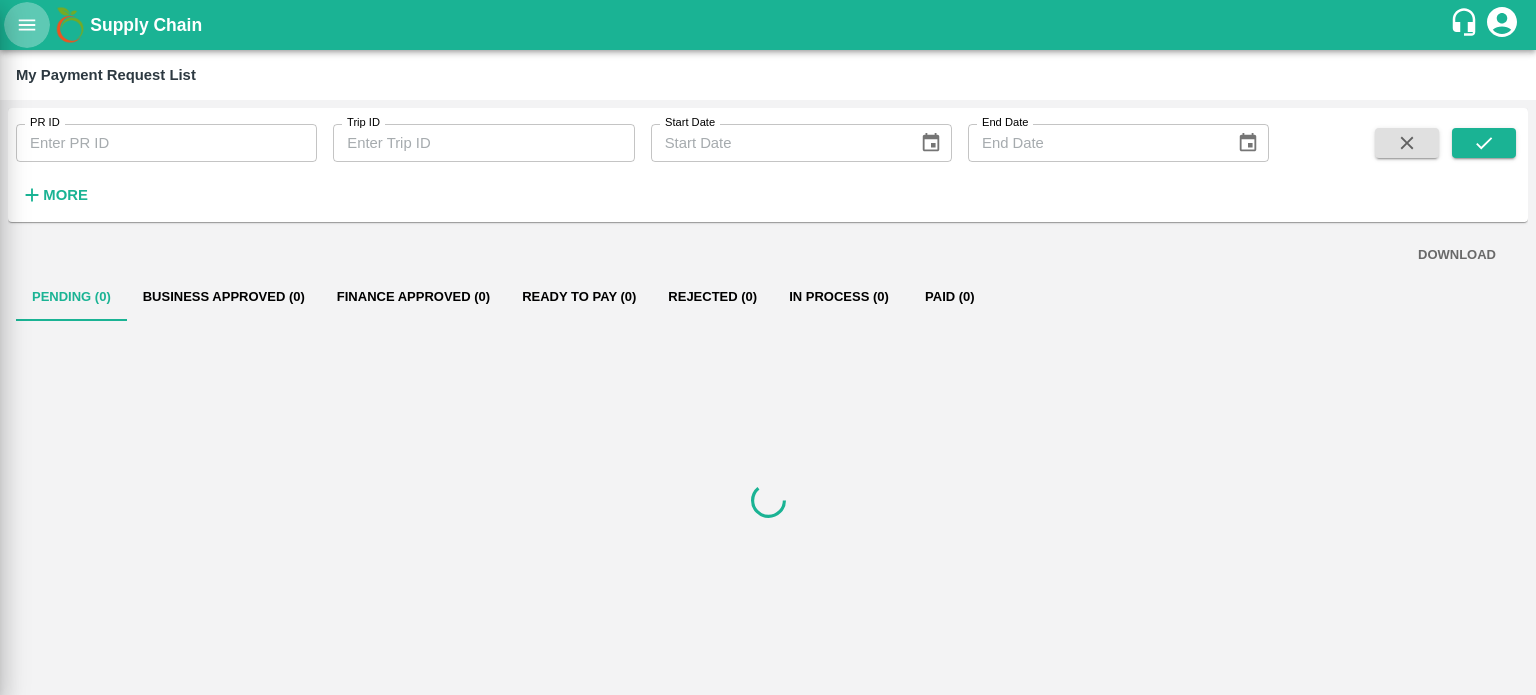 type 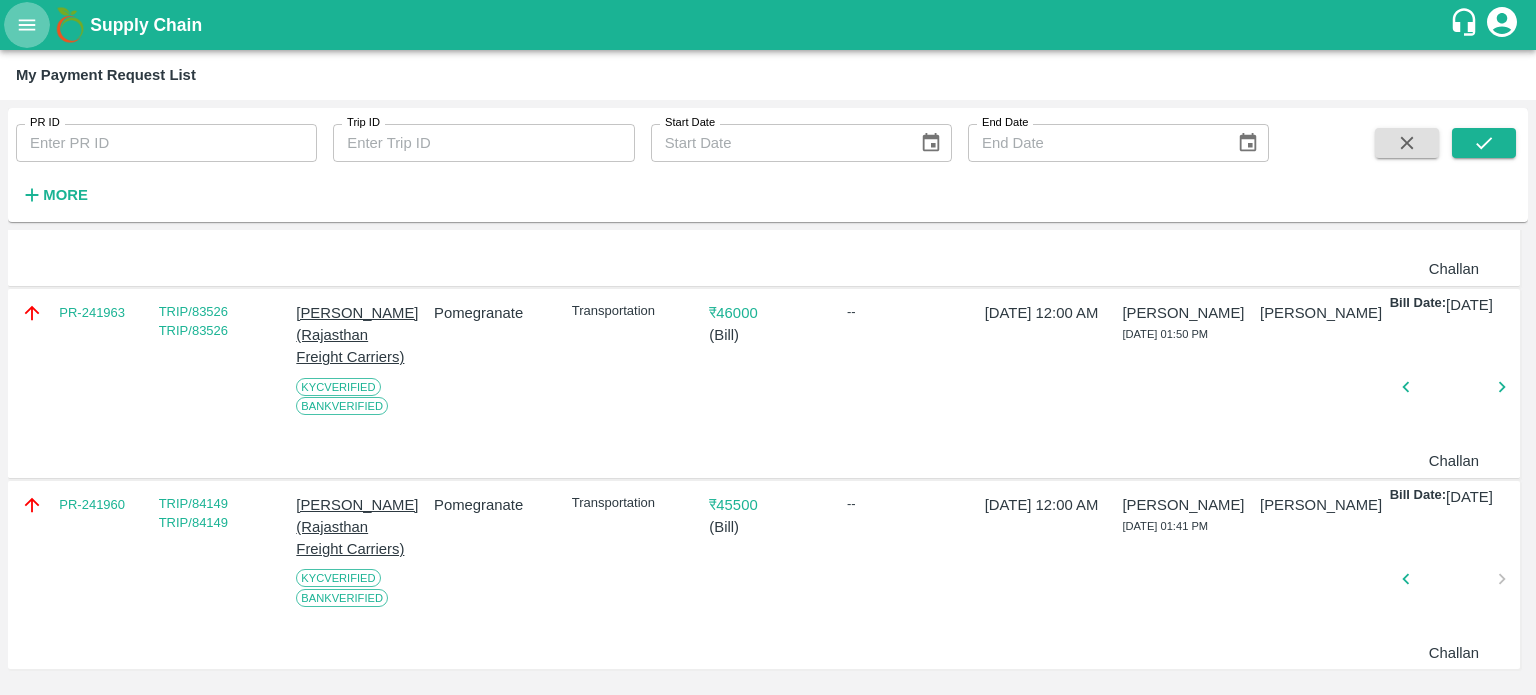 scroll, scrollTop: 0, scrollLeft: 0, axis: both 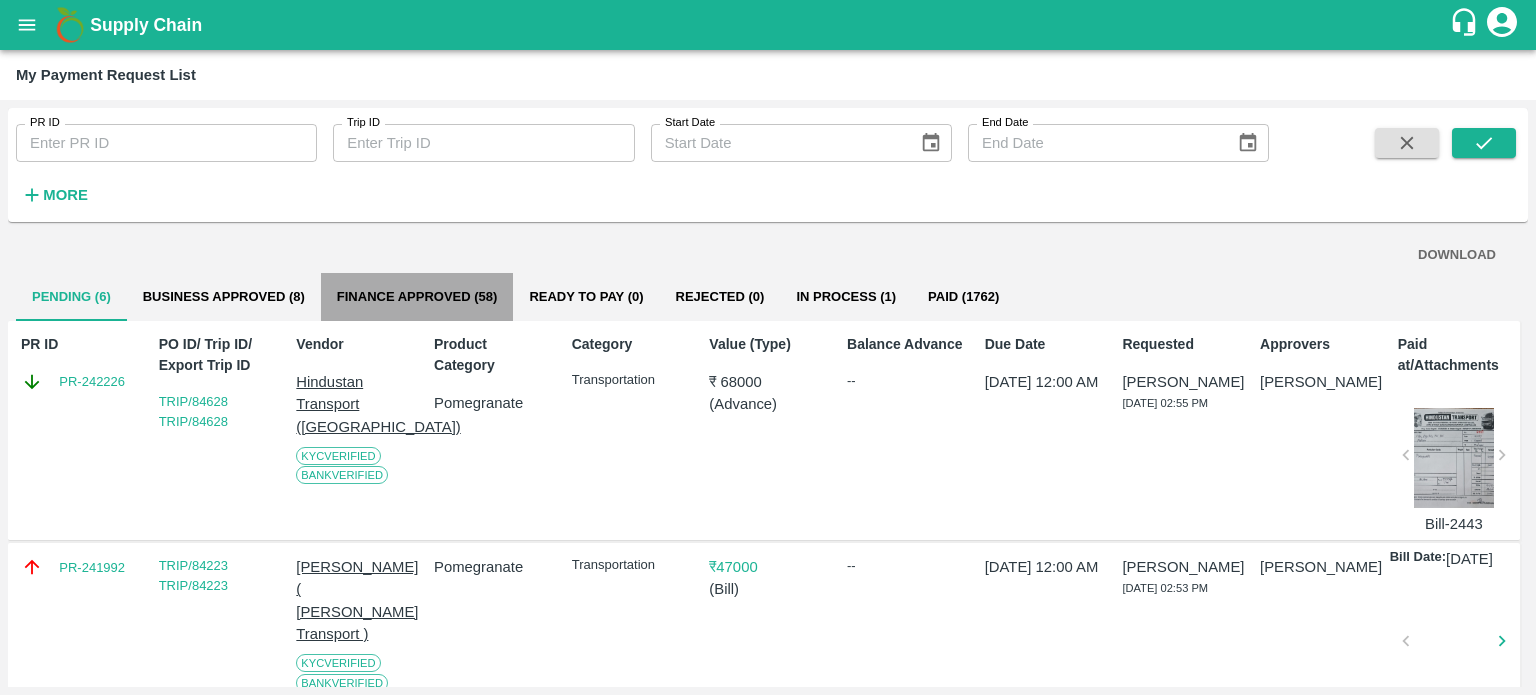 type 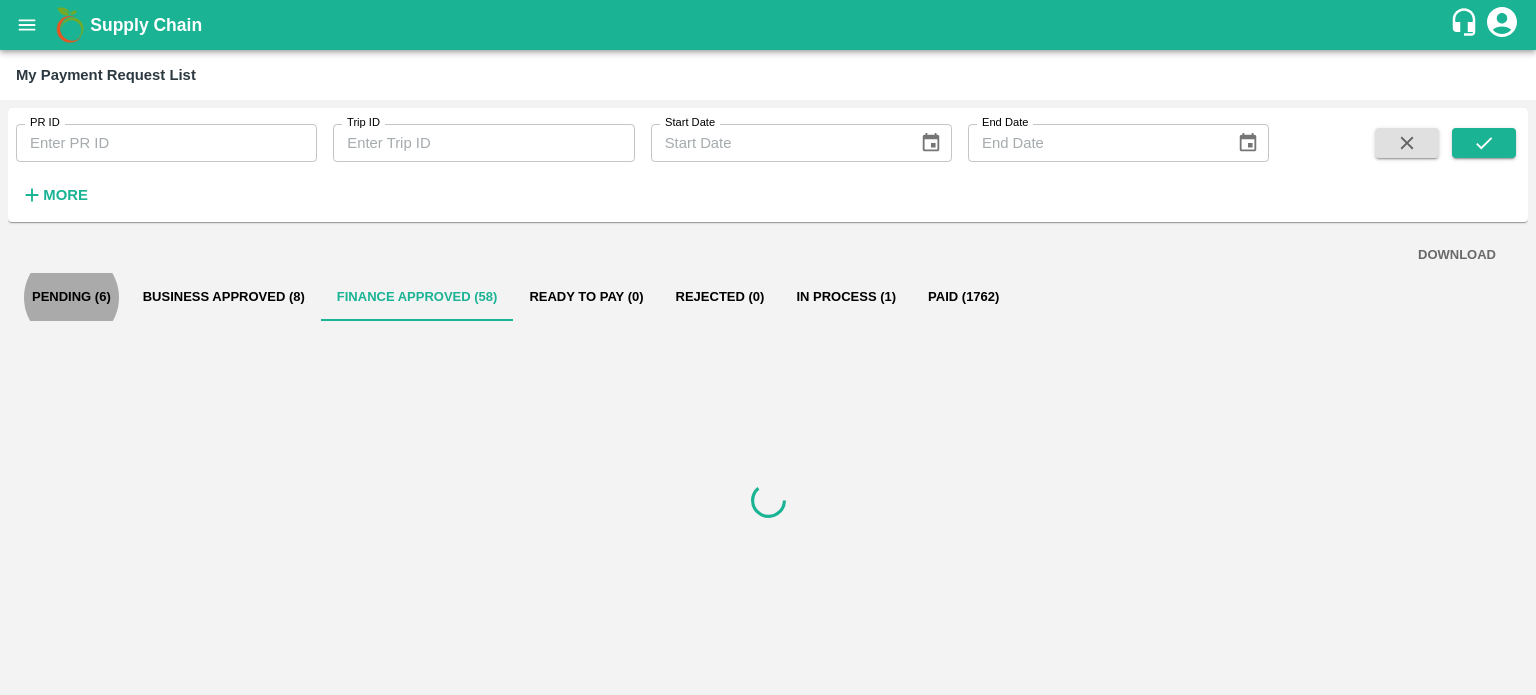 type 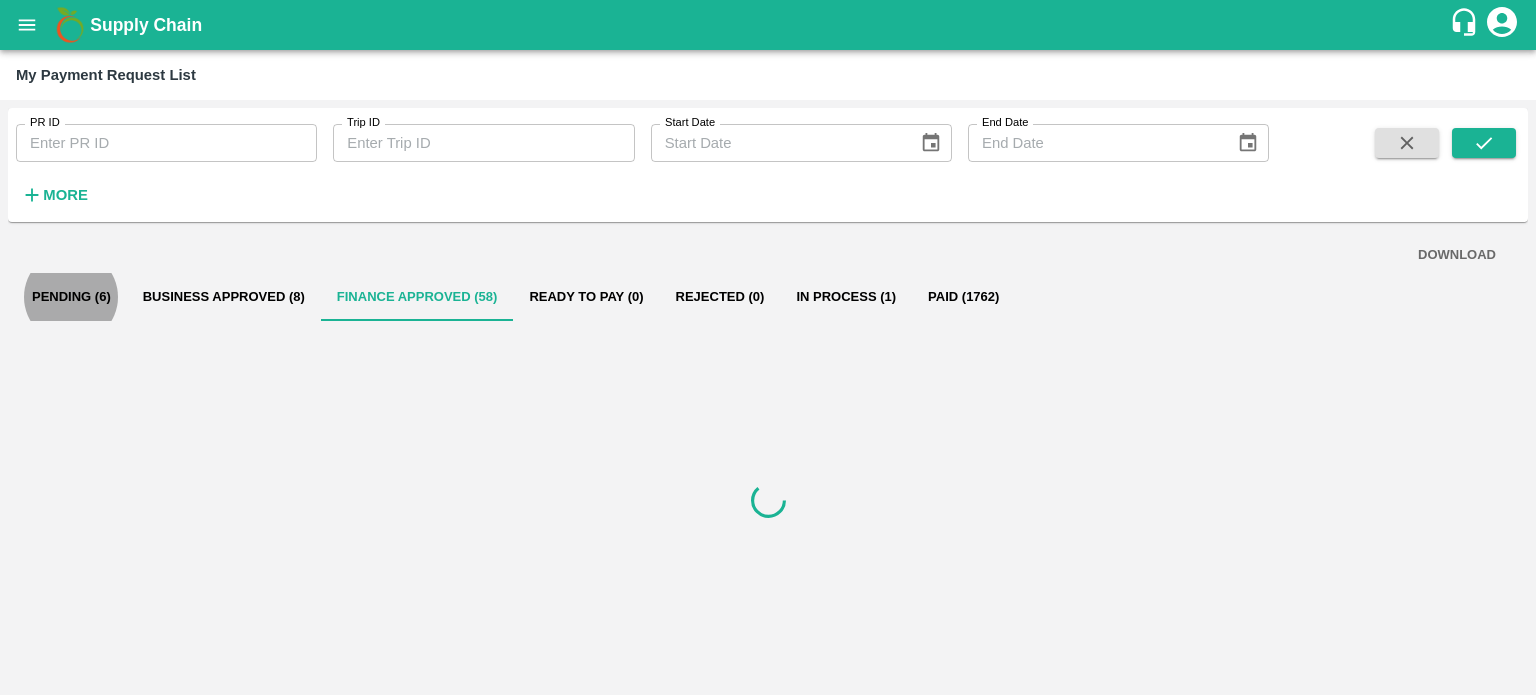 type 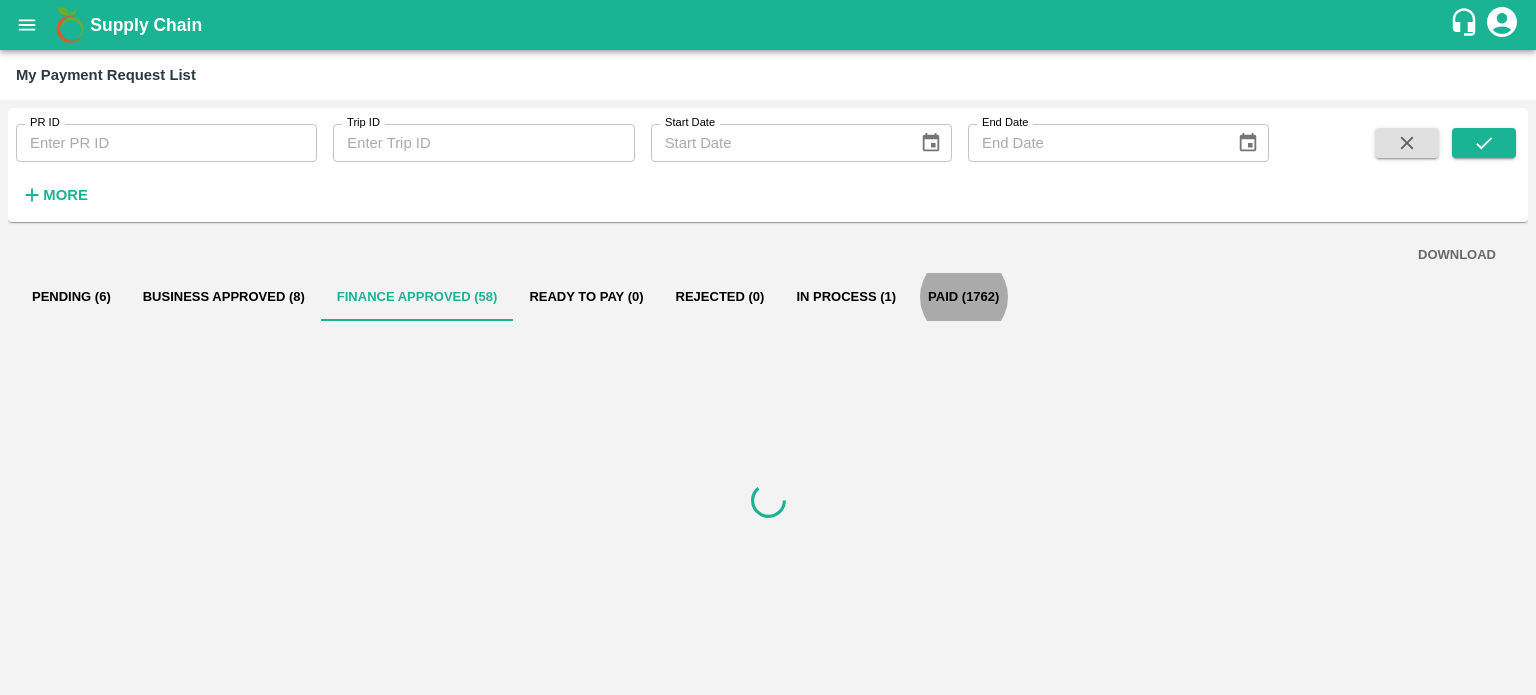 type 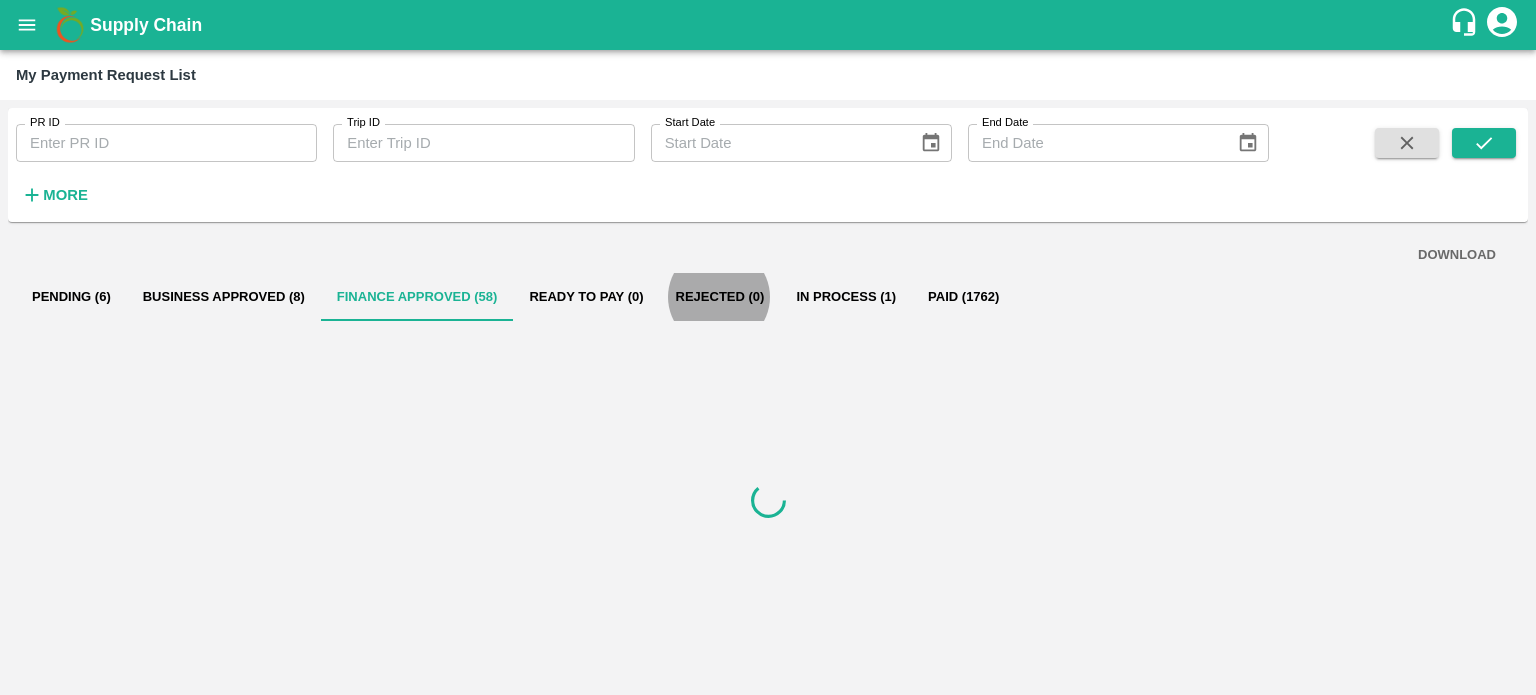 type 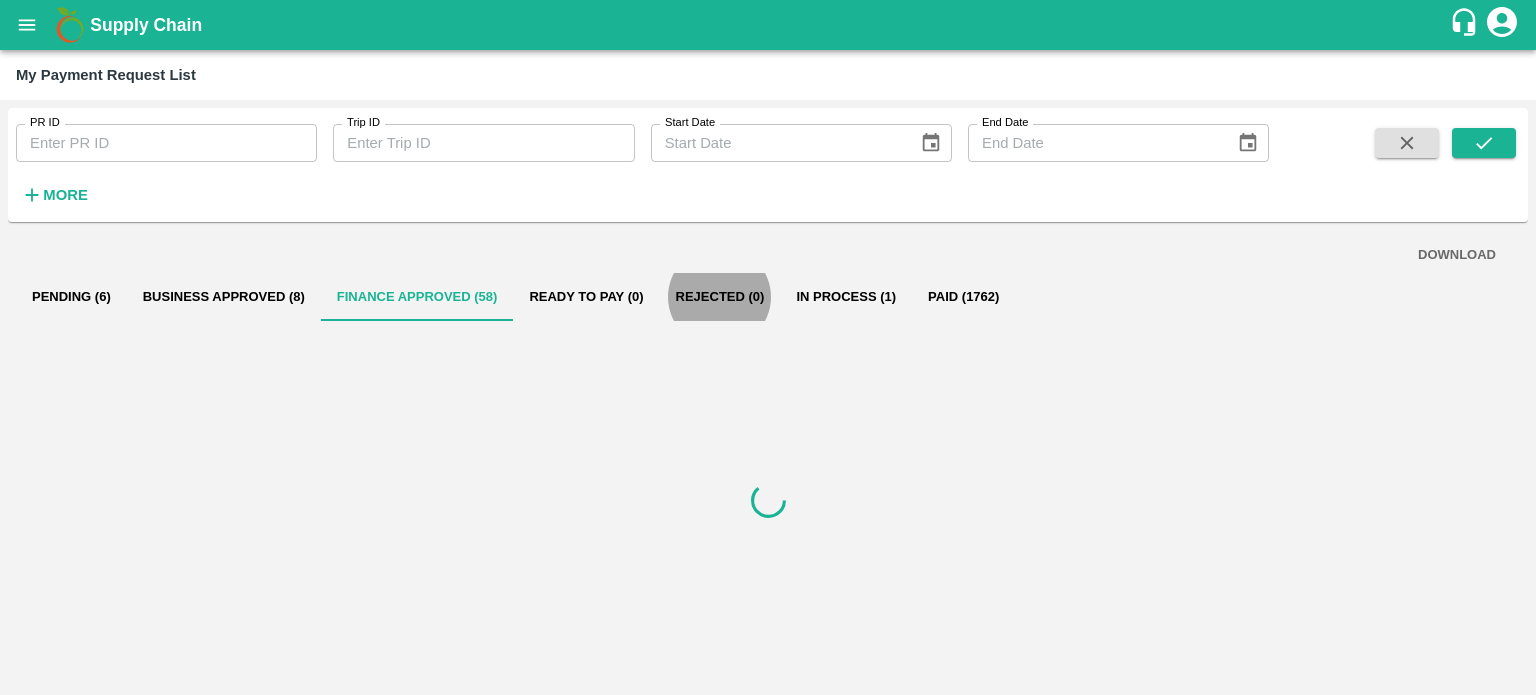 type 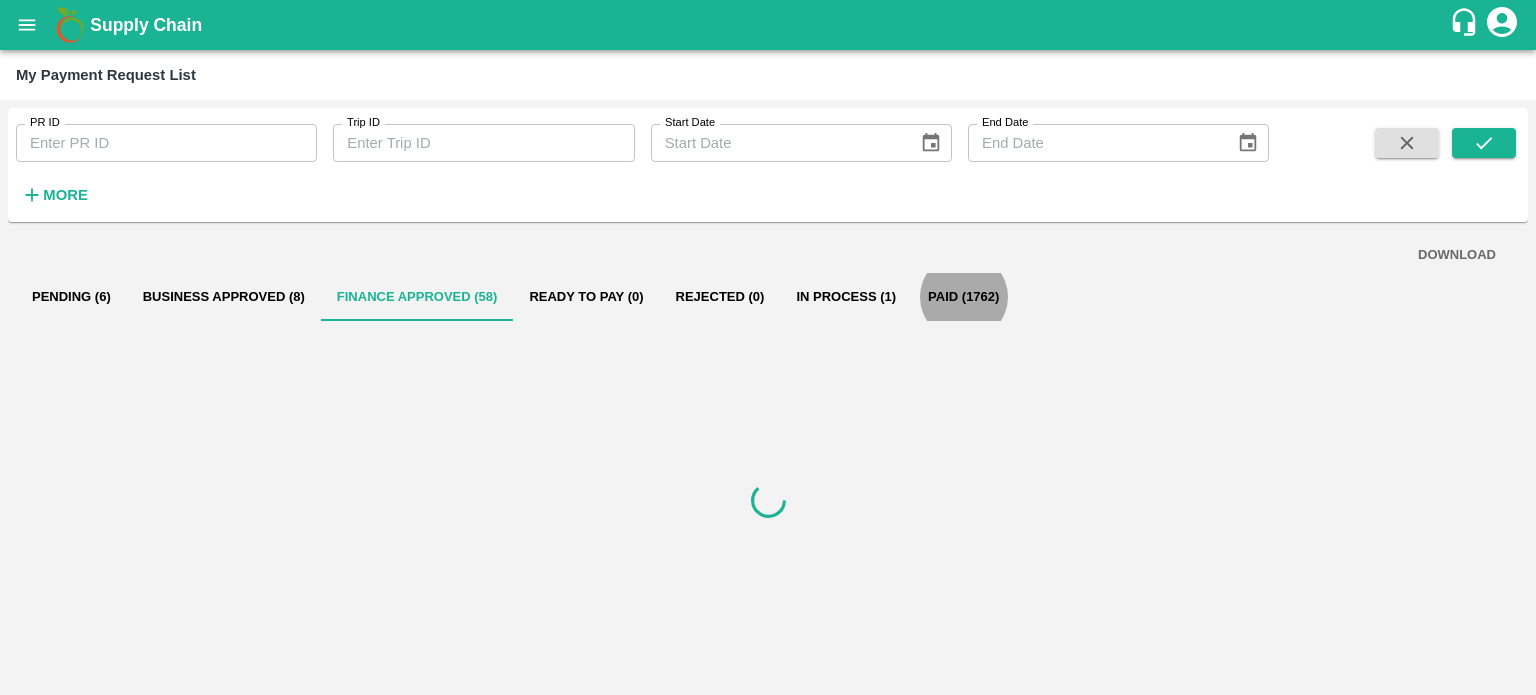 click on "Finance Approved (58)" at bounding box center (417, 297) 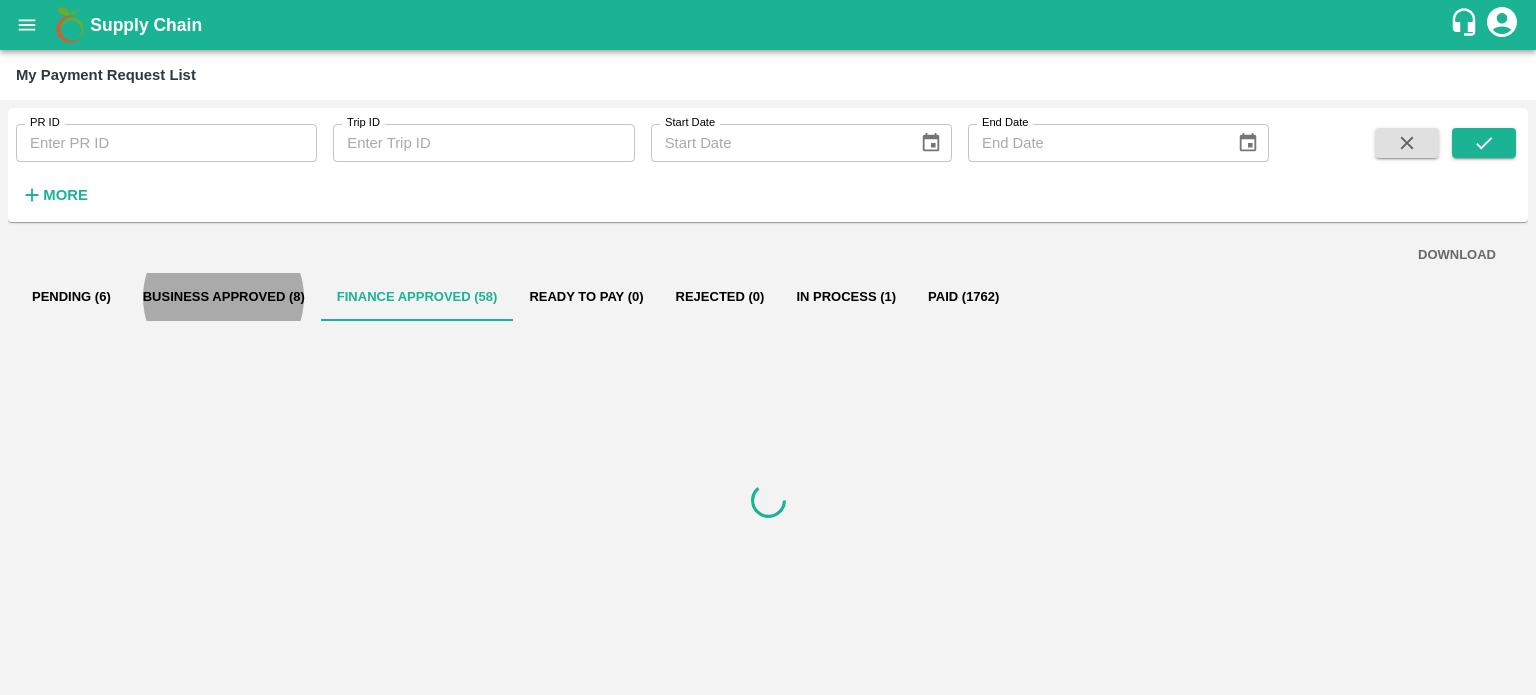click on "Finance Approved (58)" at bounding box center [417, 297] 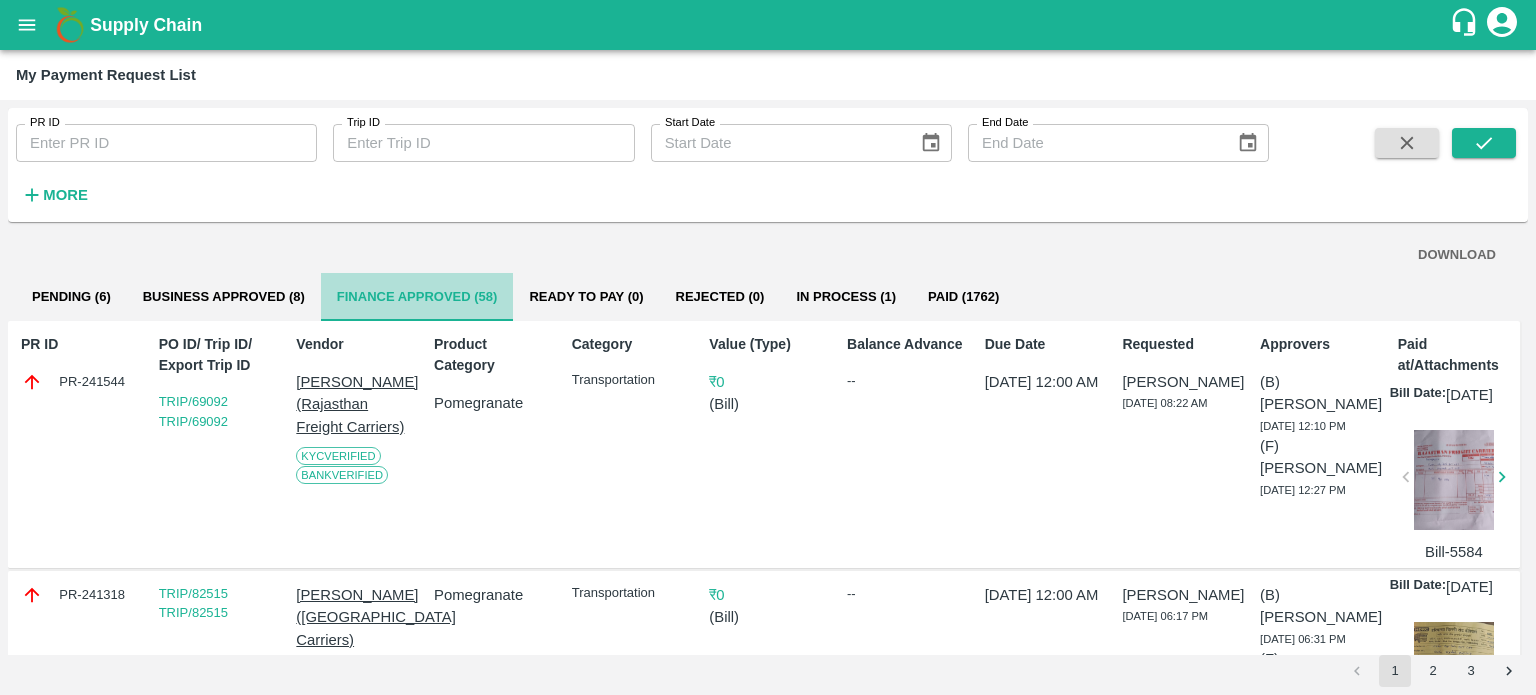 click on "Finance Approved (58)" at bounding box center [417, 297] 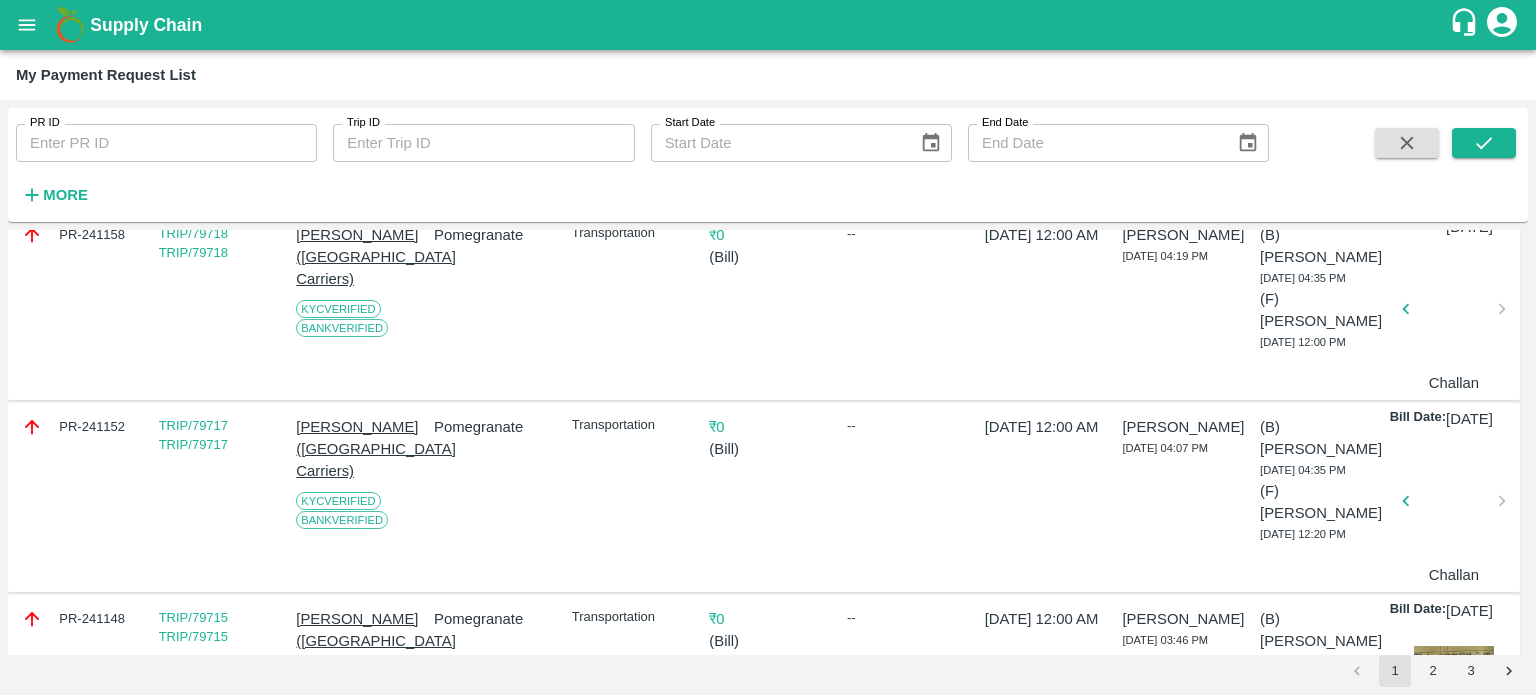 scroll, scrollTop: 2869, scrollLeft: 0, axis: vertical 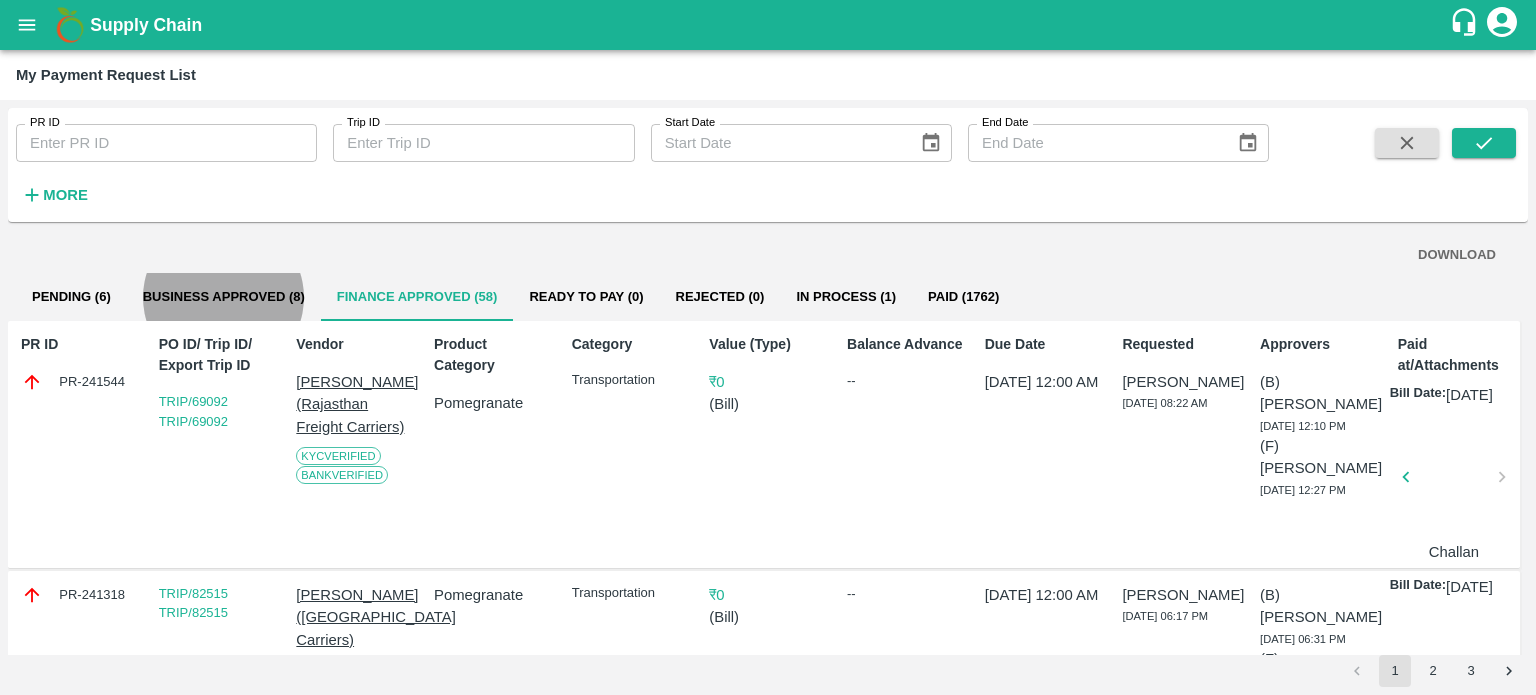 type 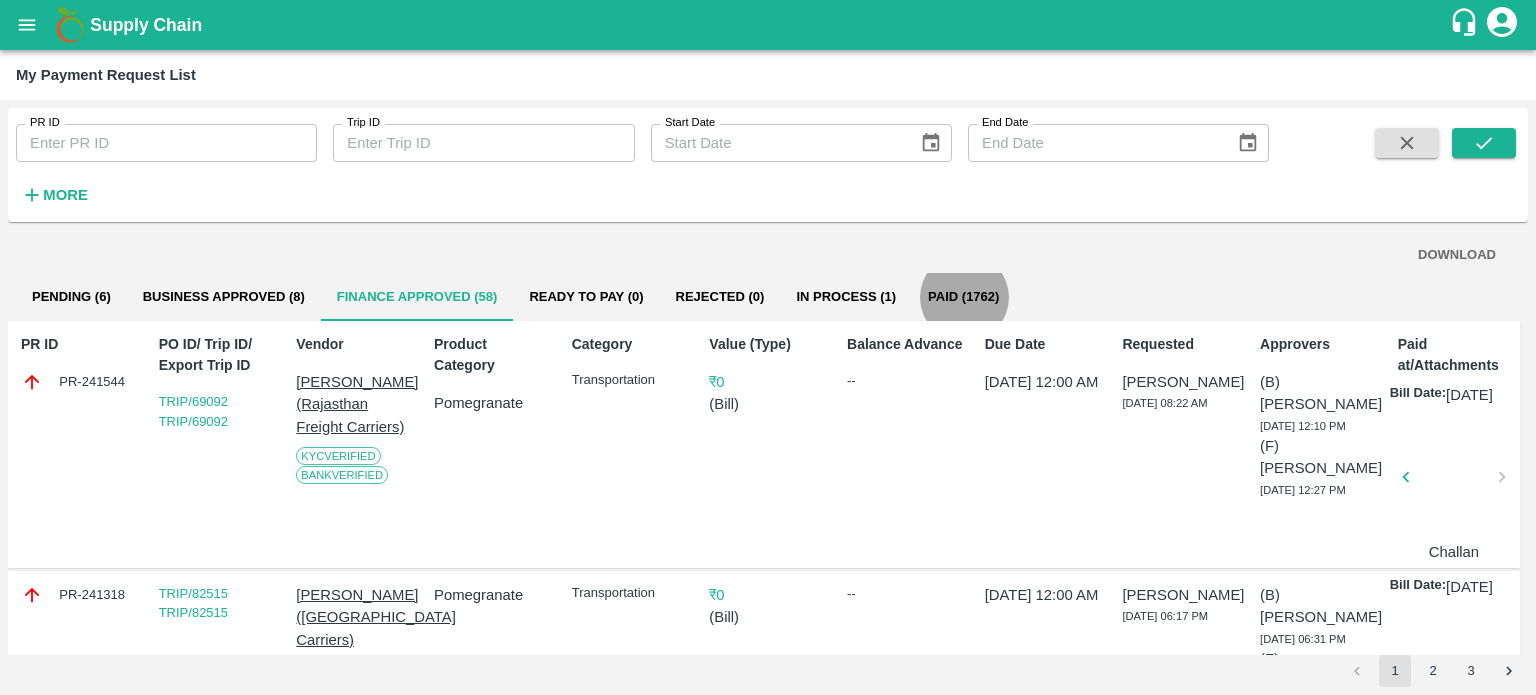 type 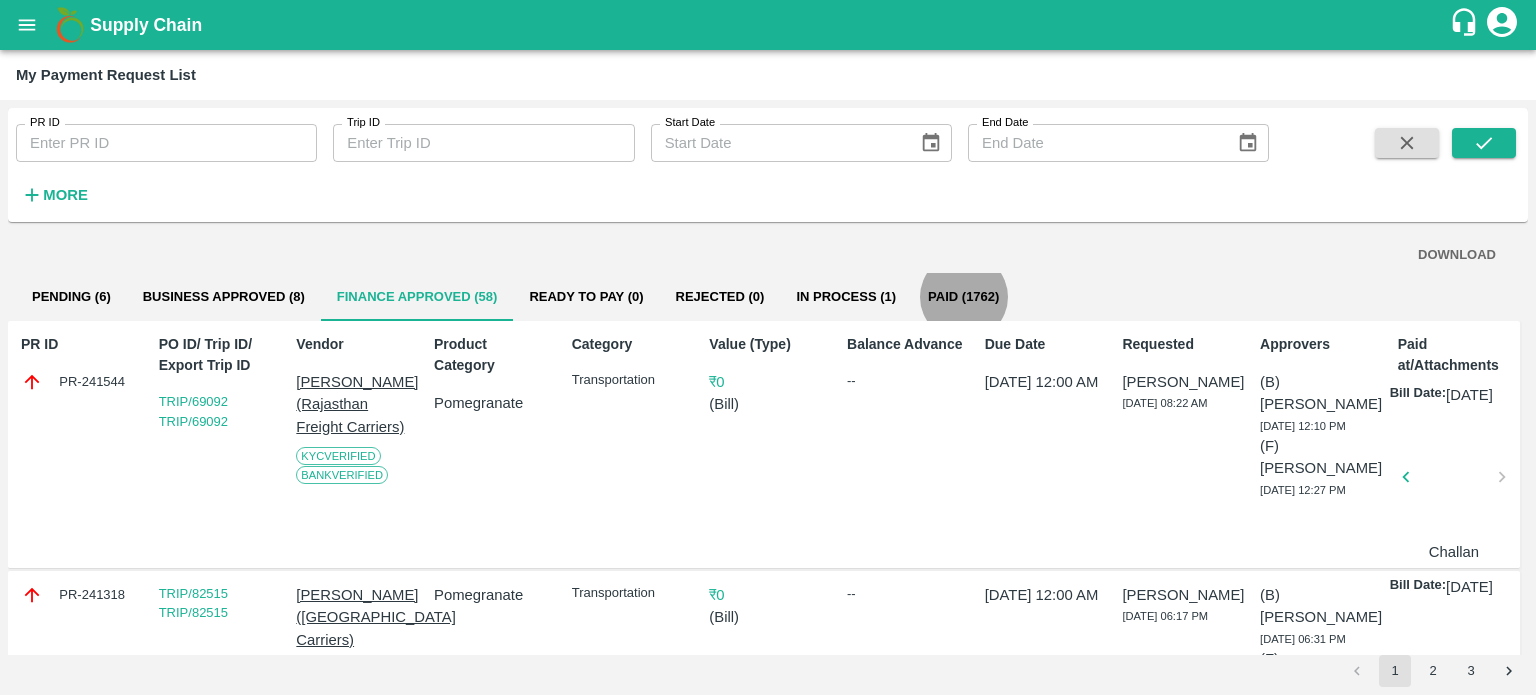 type 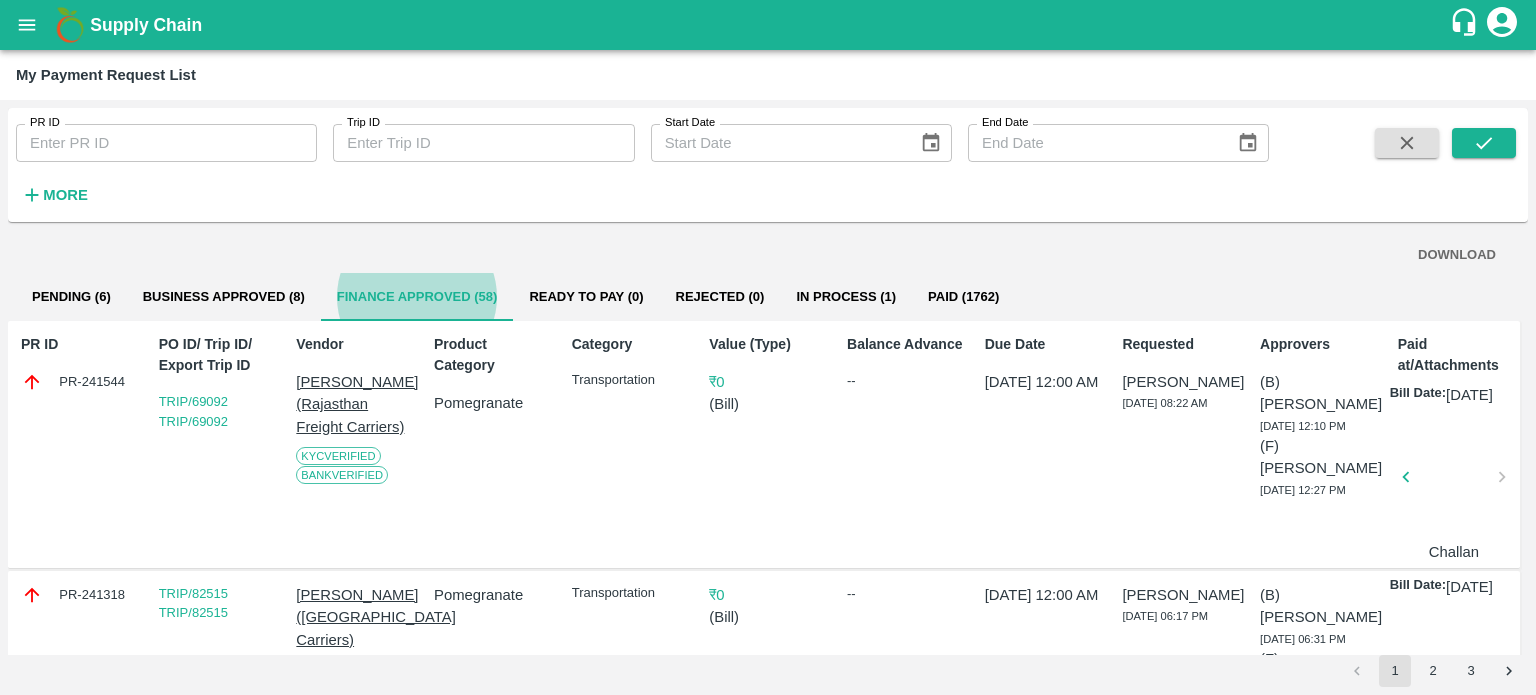 type 